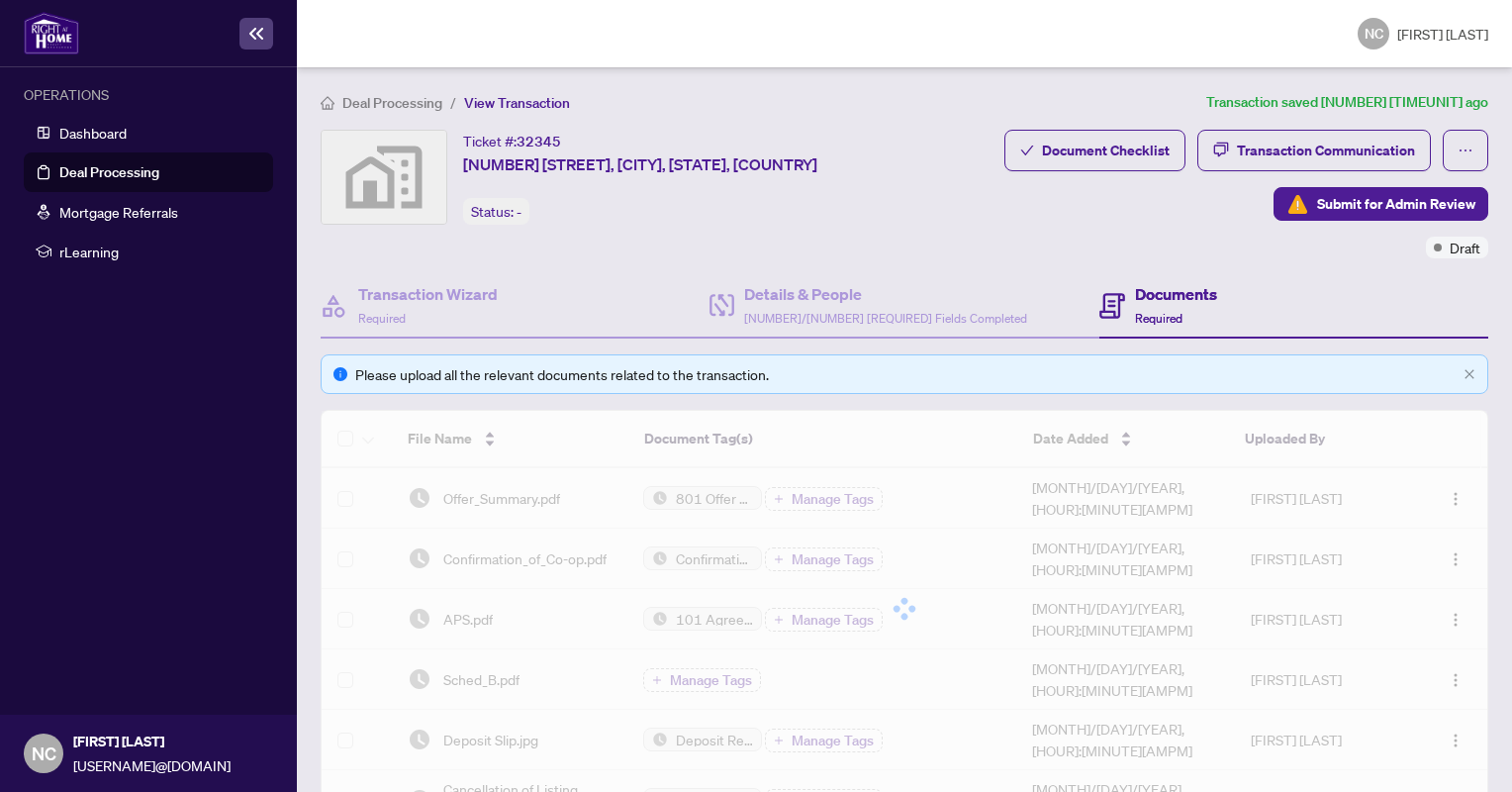 scroll, scrollTop: 0, scrollLeft: 0, axis: both 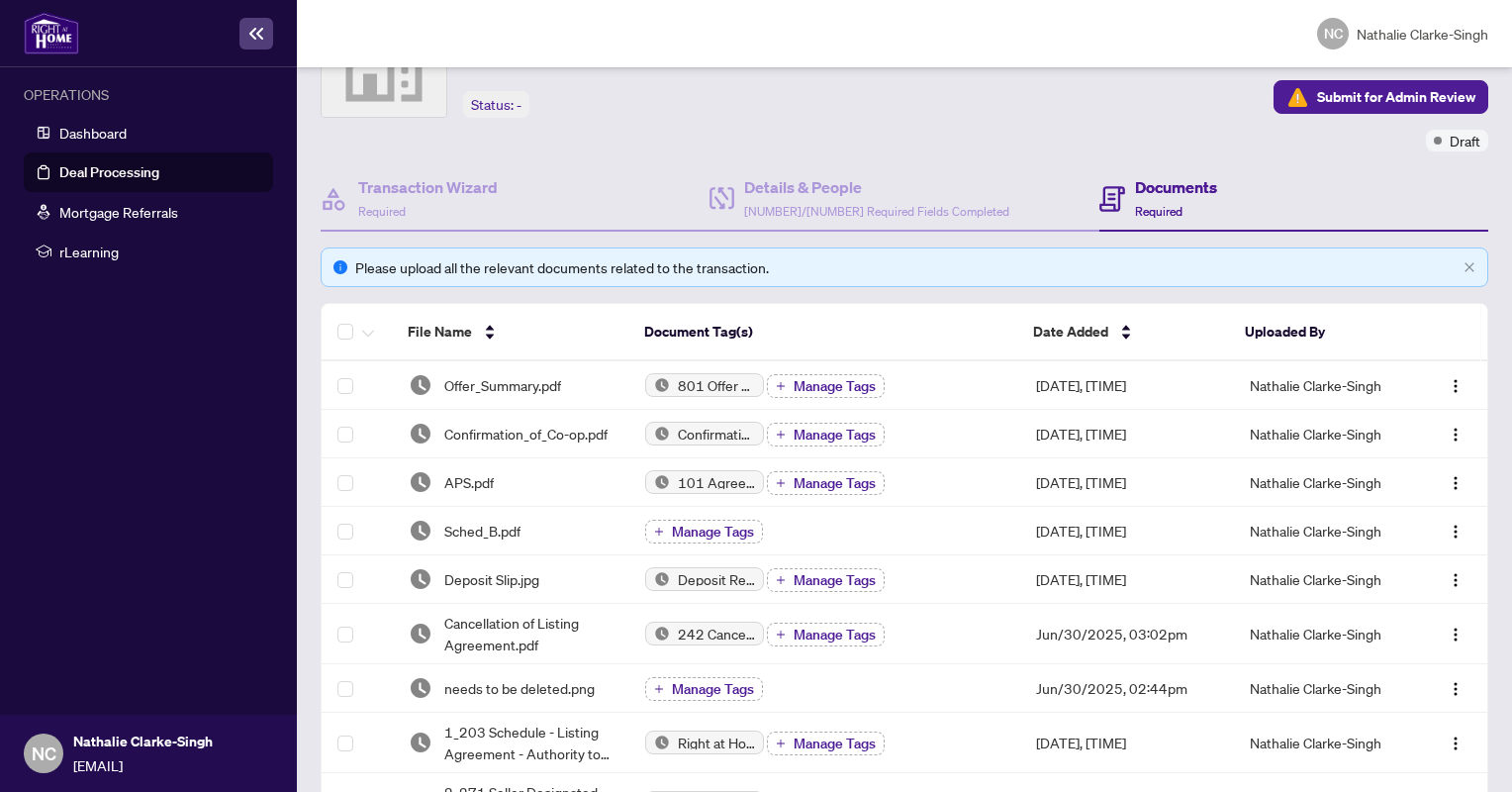click on "Deal Processing" at bounding box center (109, 172) 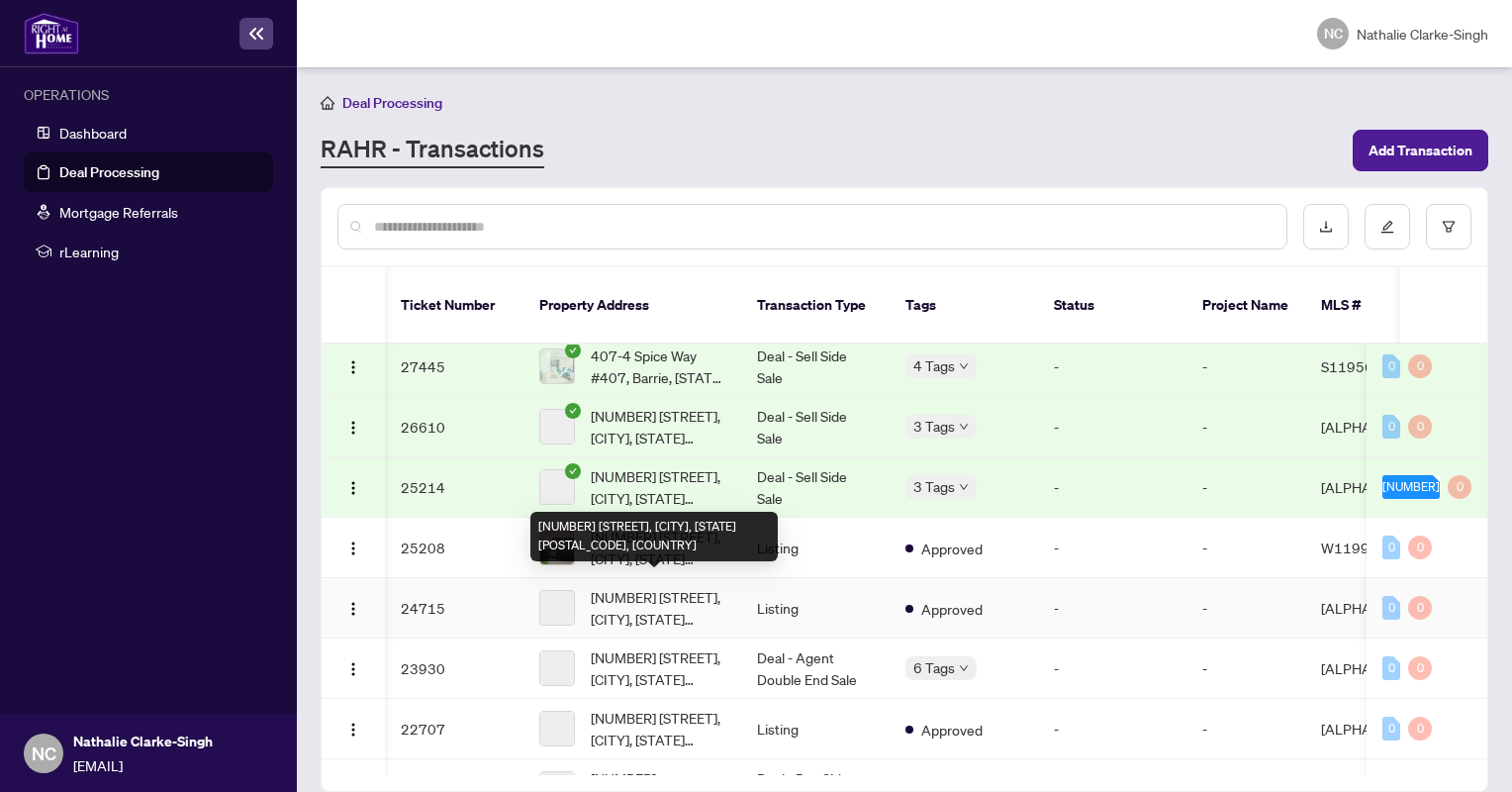 scroll, scrollTop: 275, scrollLeft: 30, axis: both 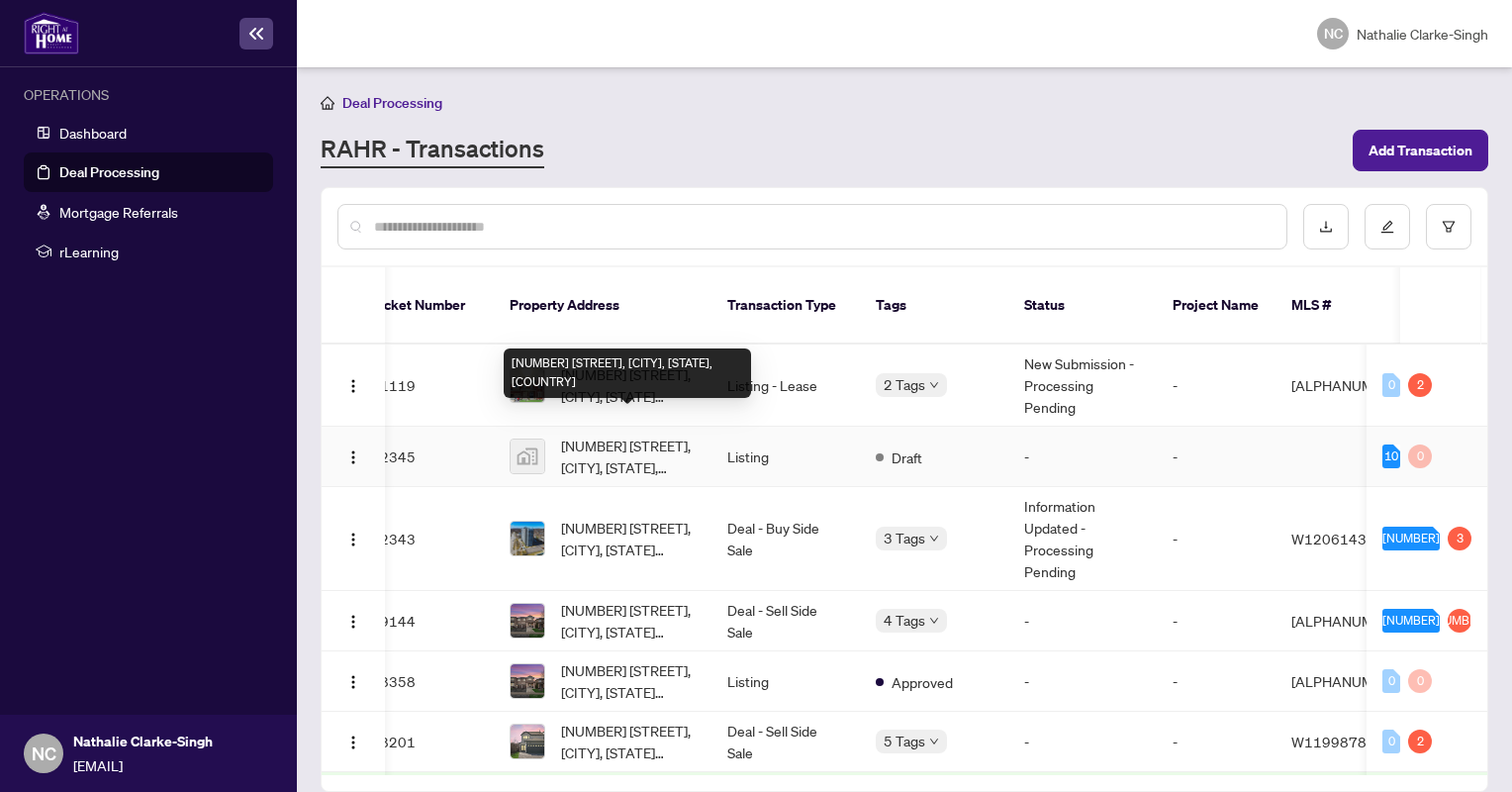 click on "[NUMBER] [STREET], [CITY], [STATE], [COUNTRY]" at bounding box center (628, 456) 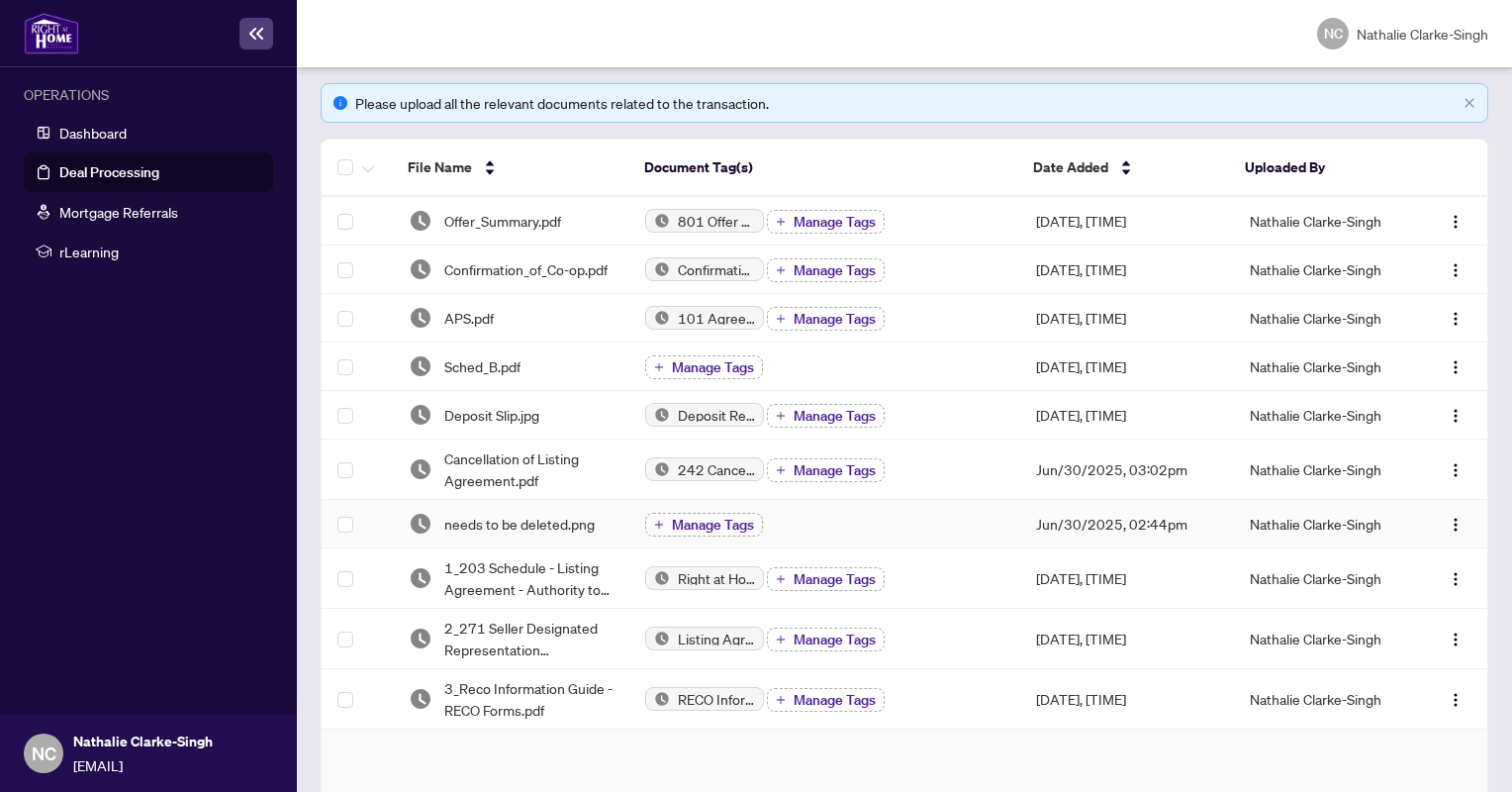 scroll, scrollTop: 277, scrollLeft: 0, axis: vertical 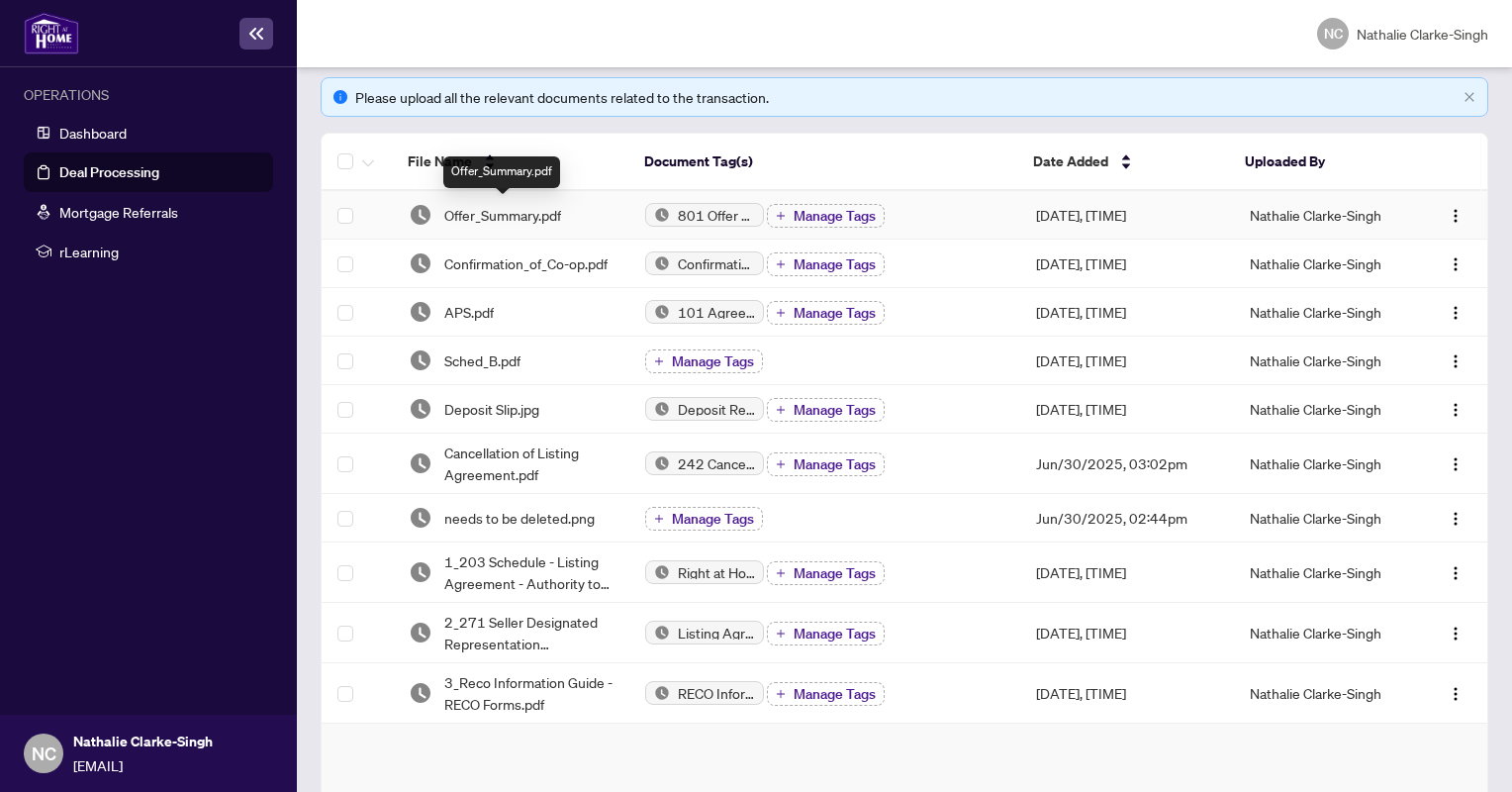 click on "Offer_Summary.pdf" at bounding box center (503, 215) 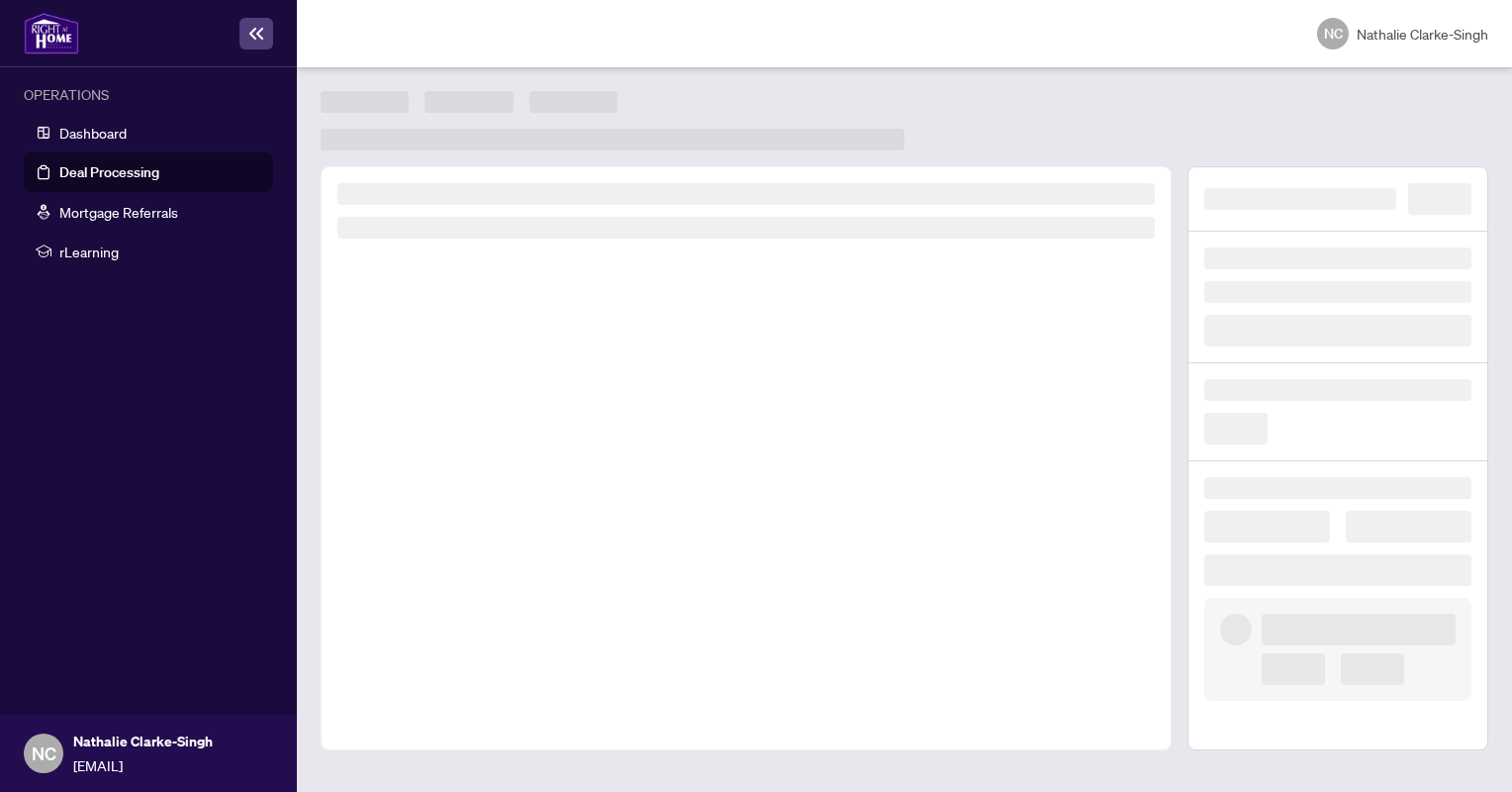 scroll, scrollTop: 0, scrollLeft: 0, axis: both 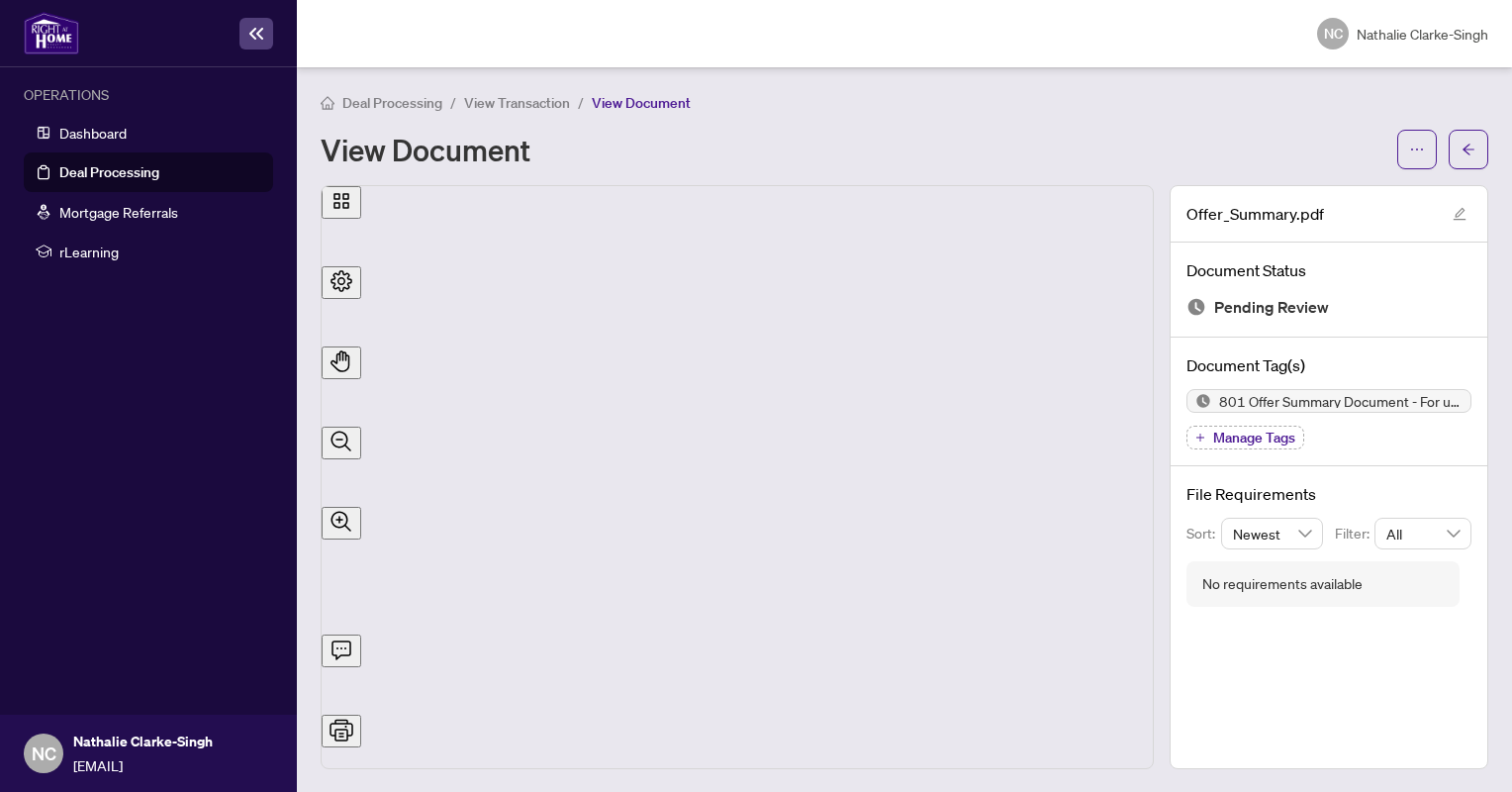 click on "Deal Processing" at bounding box center [109, 172] 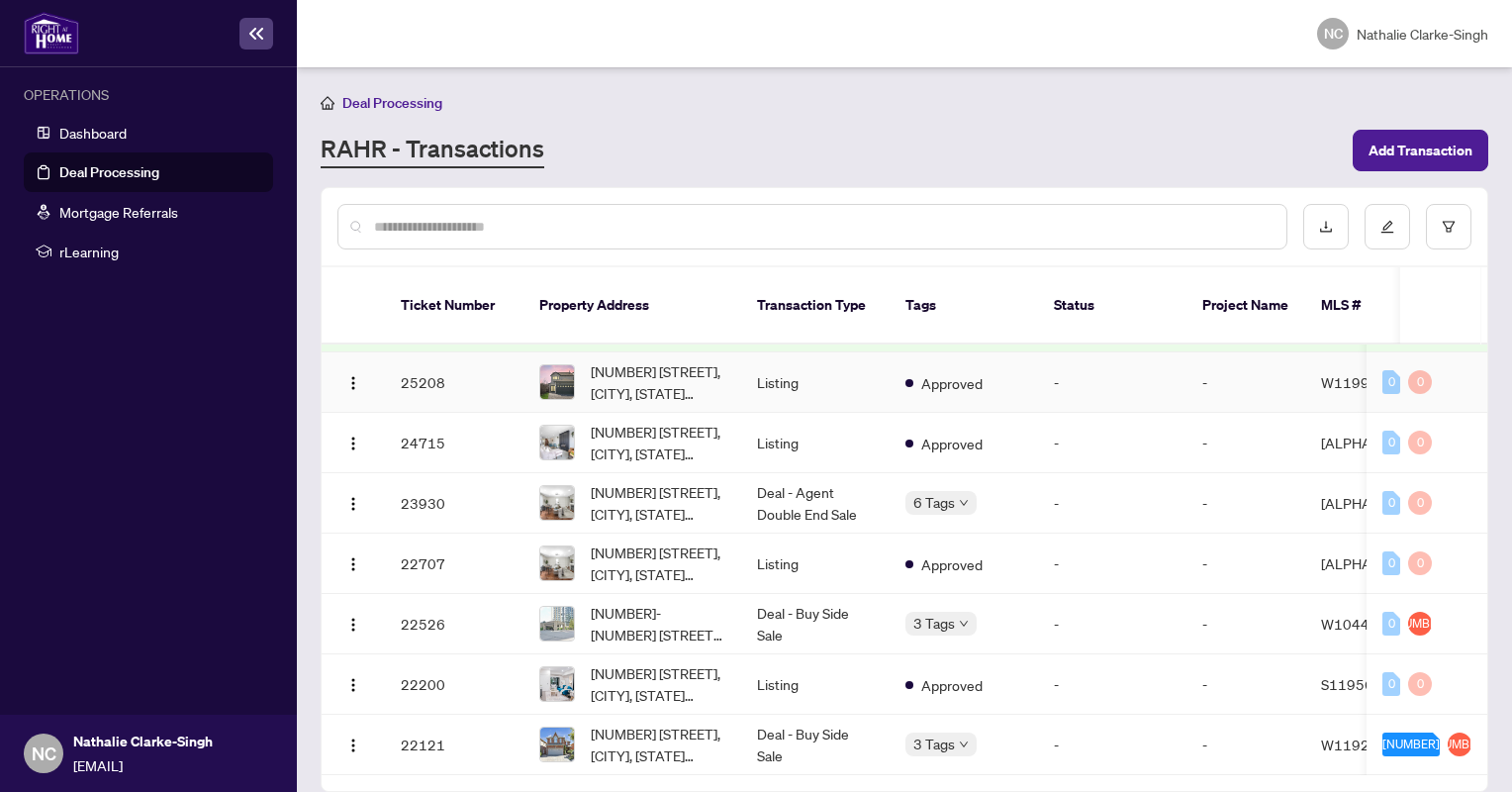 scroll, scrollTop: 0, scrollLeft: 0, axis: both 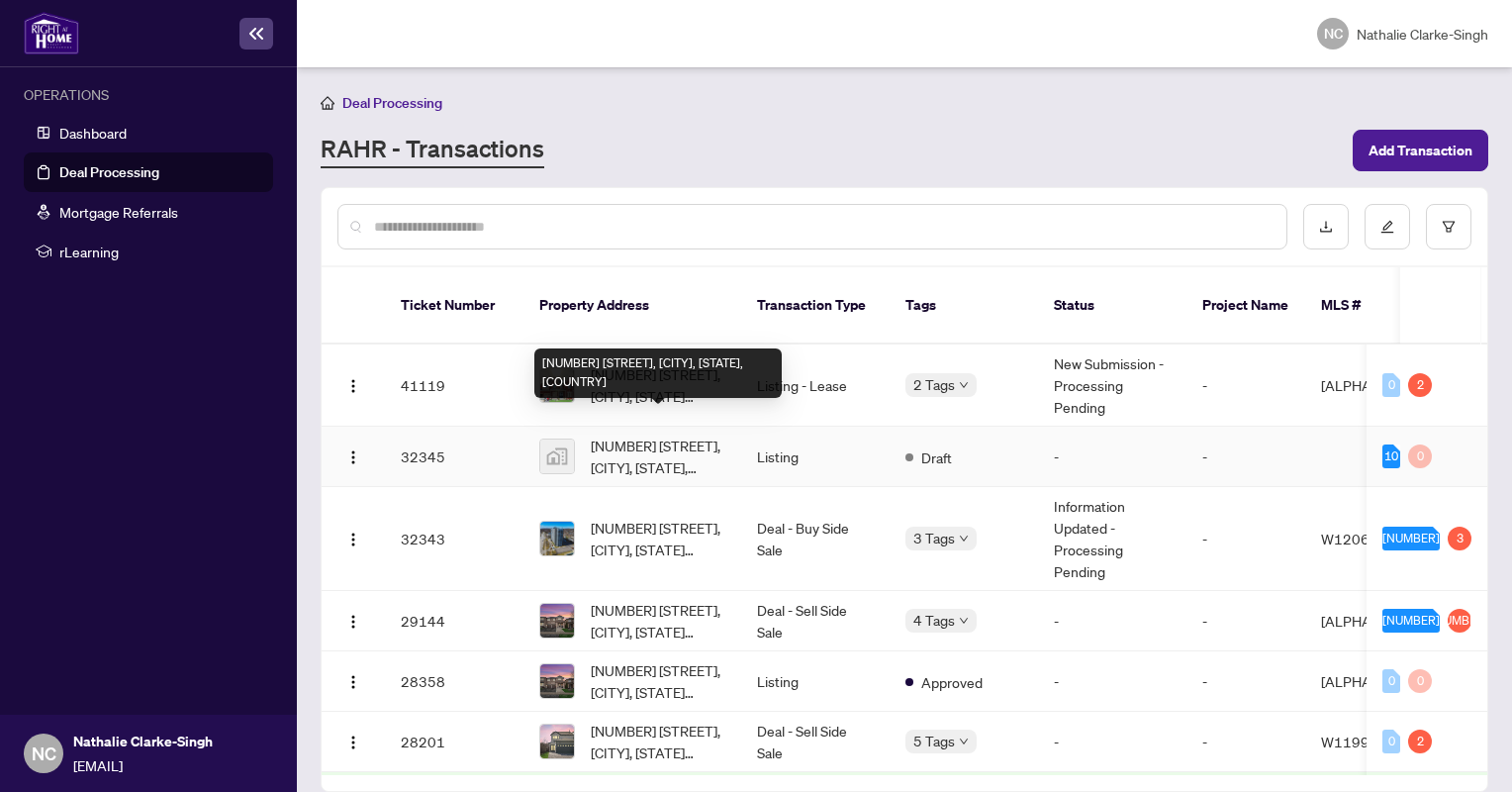 click on "[NUMBER] [STREET], [CITY], [STATE], [COUNTRY]" at bounding box center (658, 456) 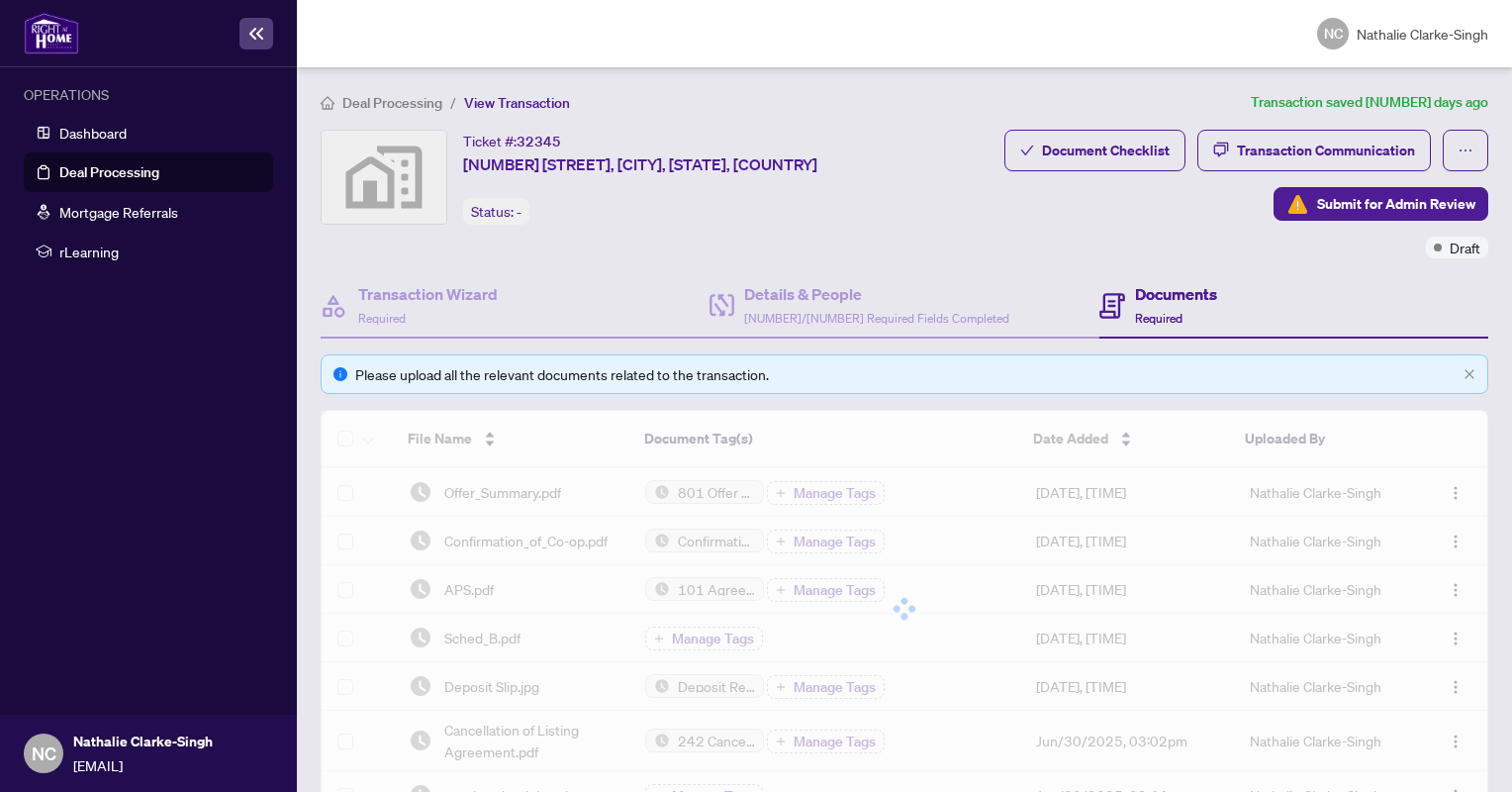 scroll, scrollTop: 204, scrollLeft: 0, axis: vertical 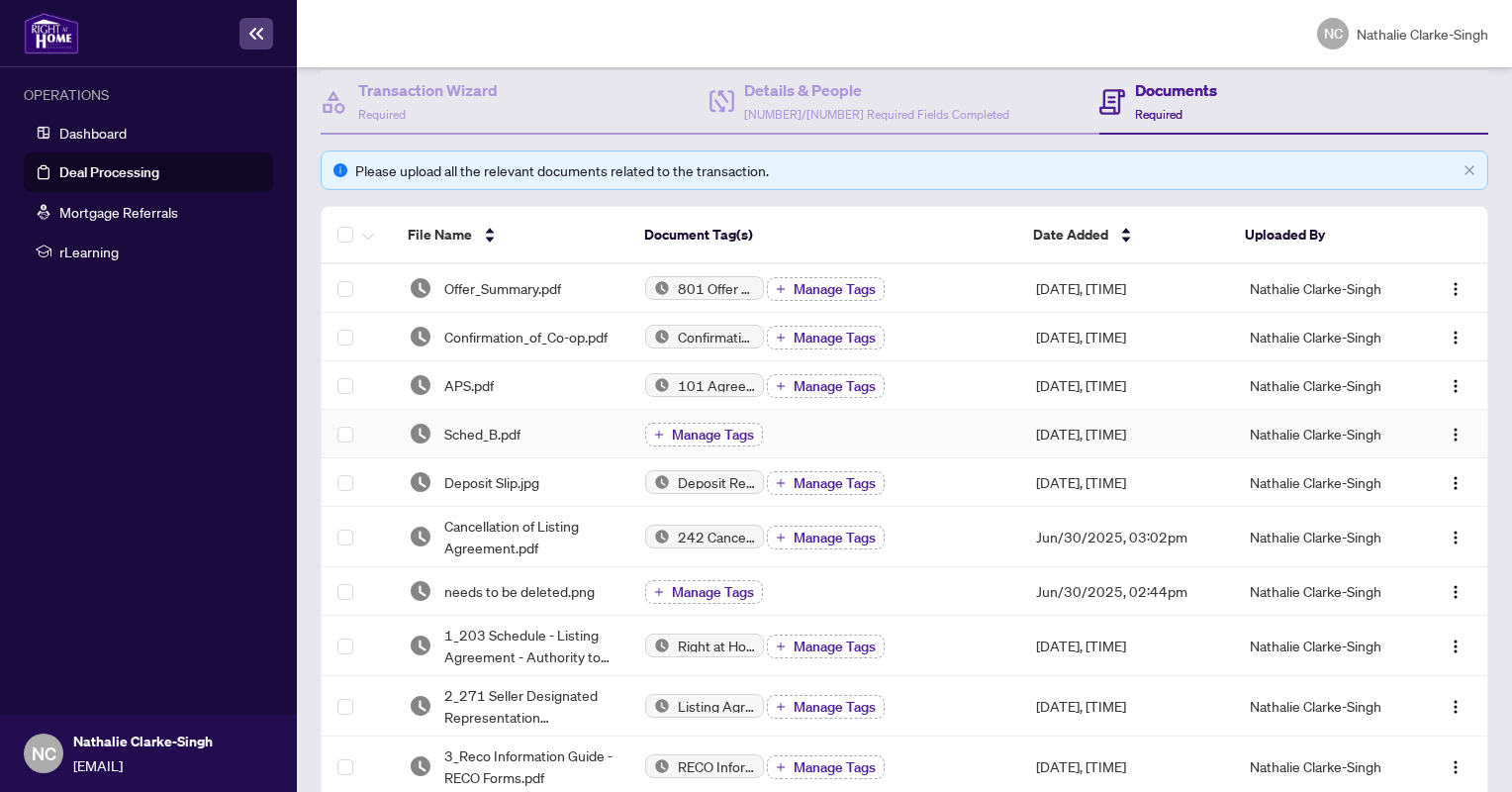 click on "Manage Tags" at bounding box center (712, 435) 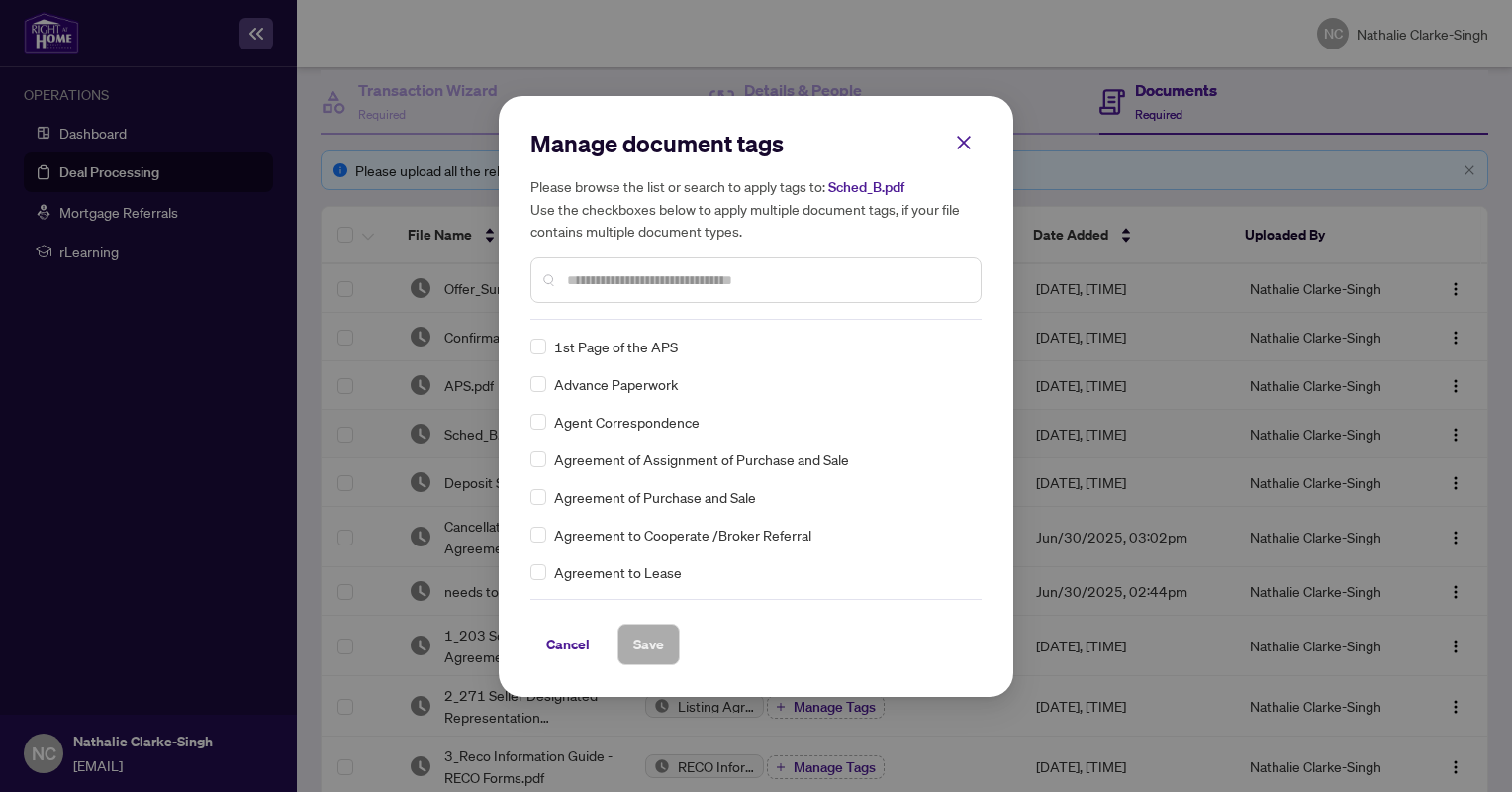 click at bounding box center [766, 280] 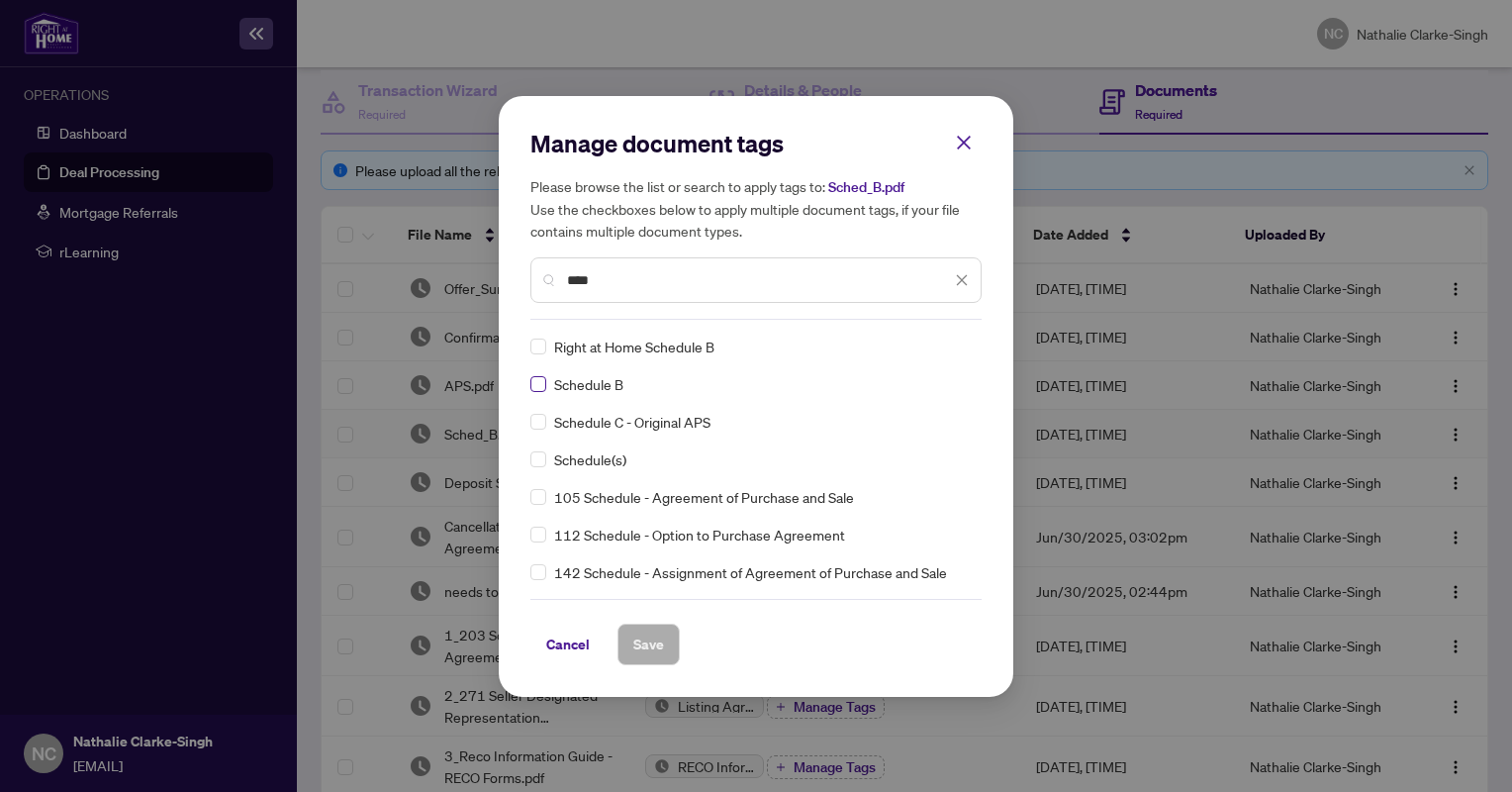 type on "****" 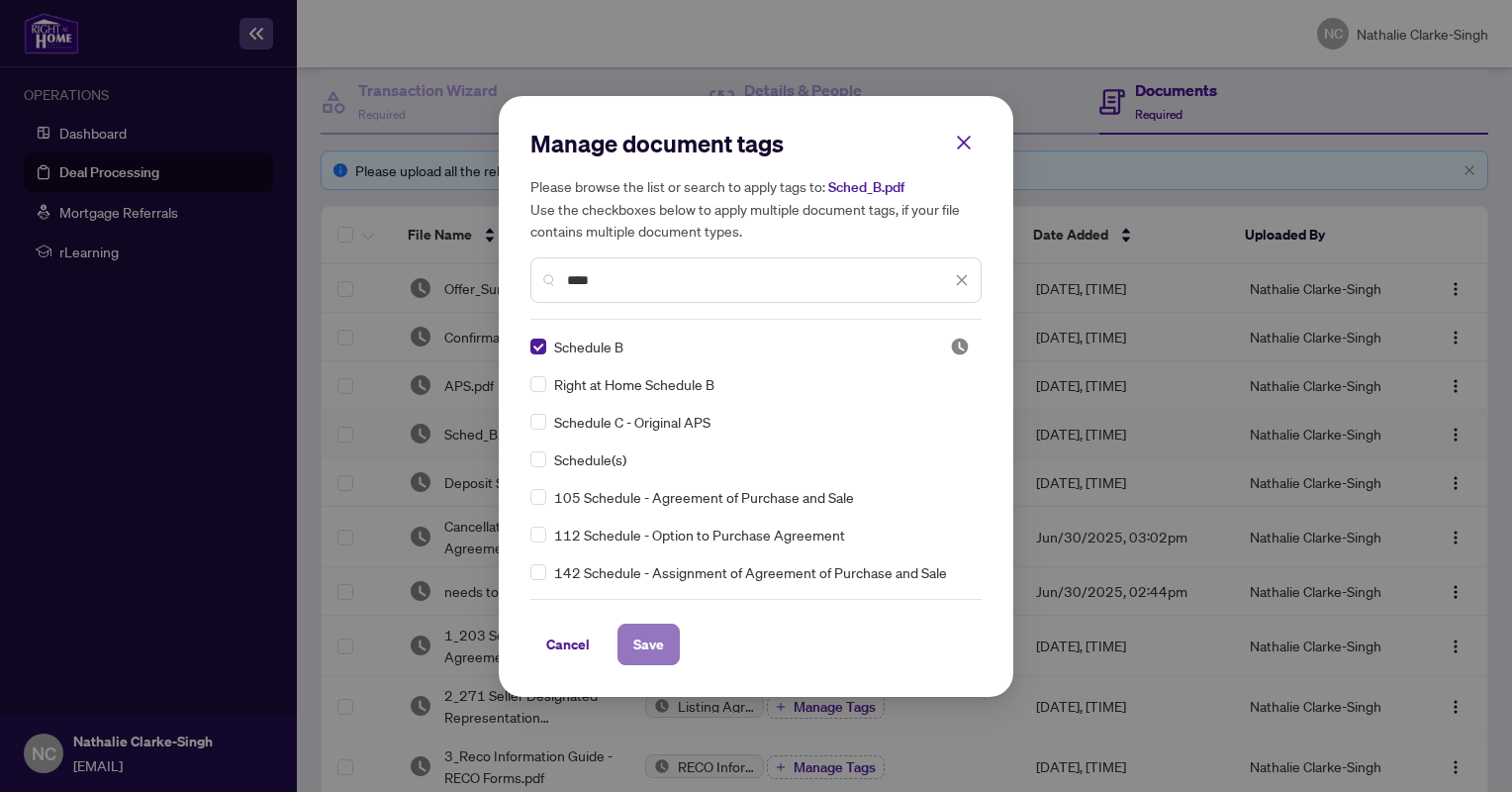 click on "Save" at bounding box center (648, 644) 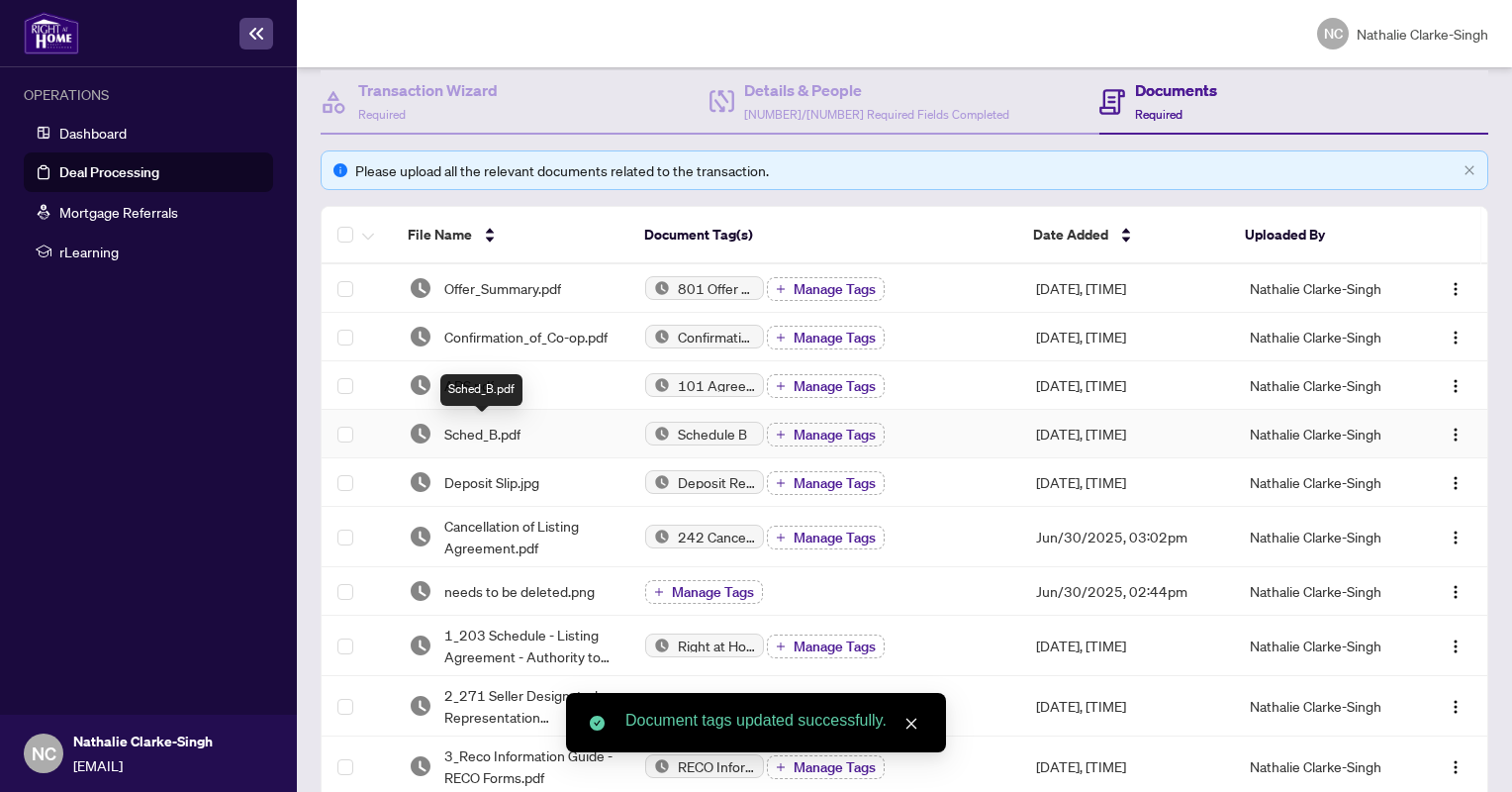 click on "Sched_B.pdf" at bounding box center [482, 434] 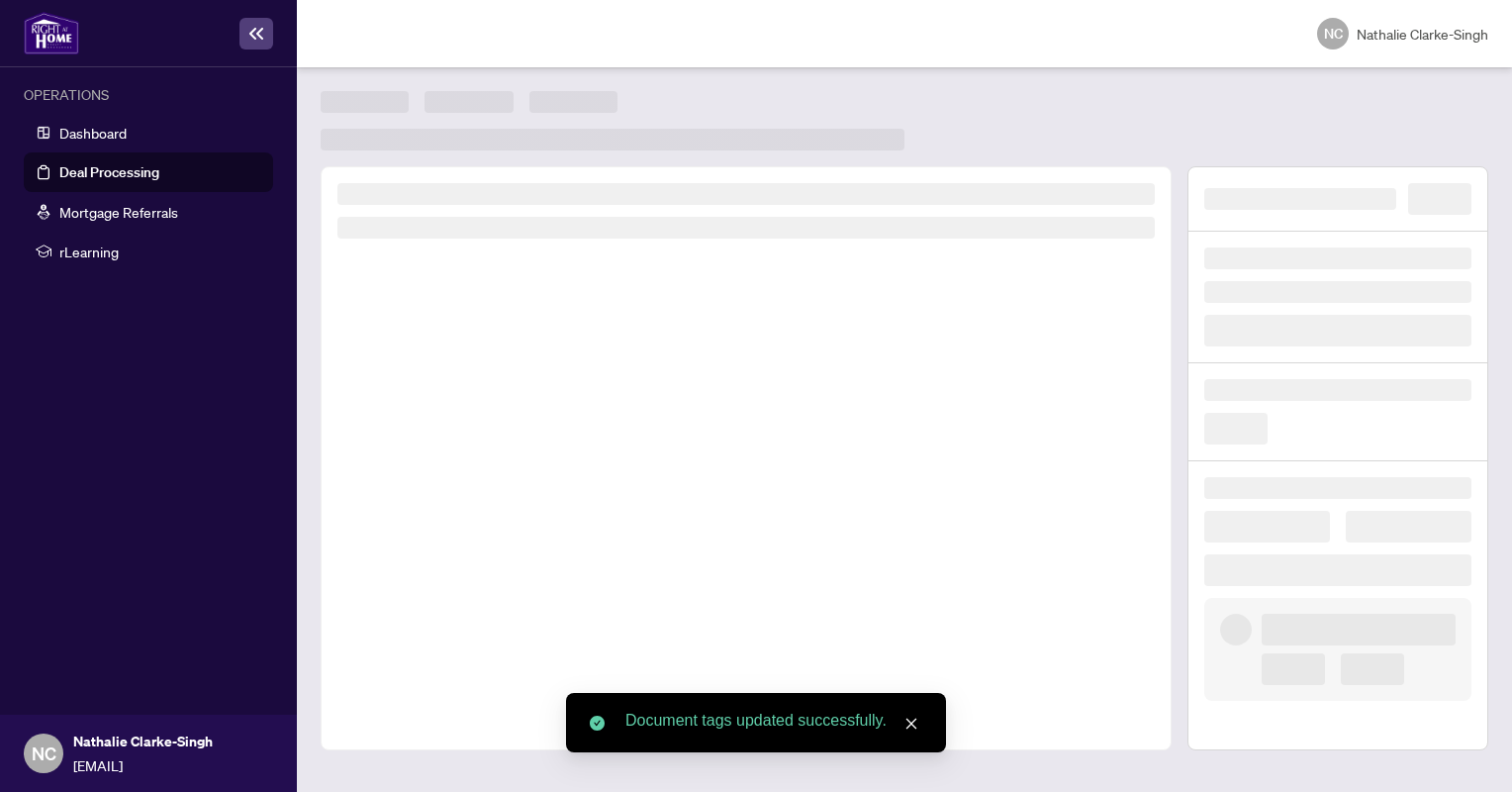 scroll, scrollTop: 0, scrollLeft: 0, axis: both 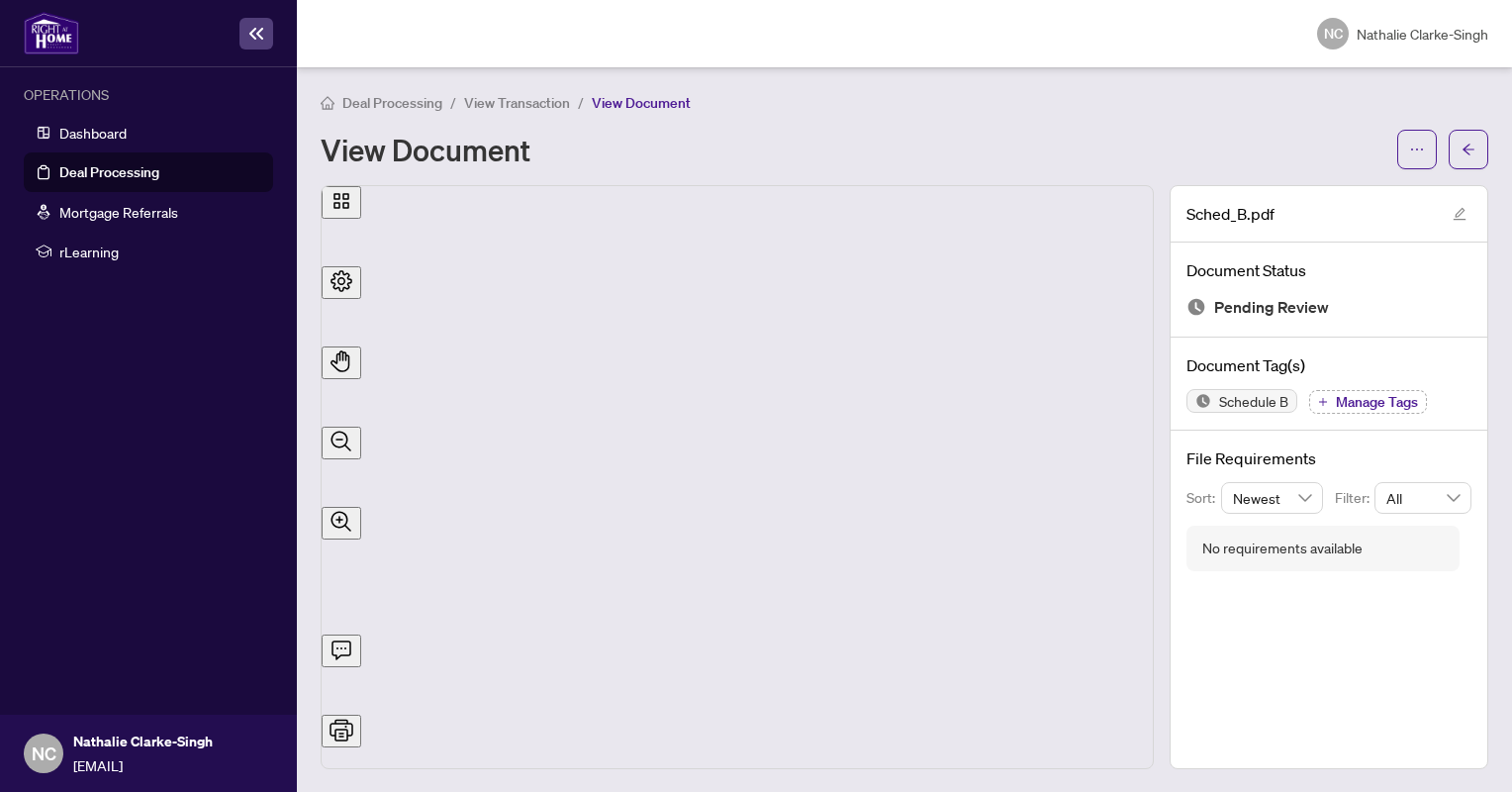 click on "Manage Tags" at bounding box center (1376, 402) 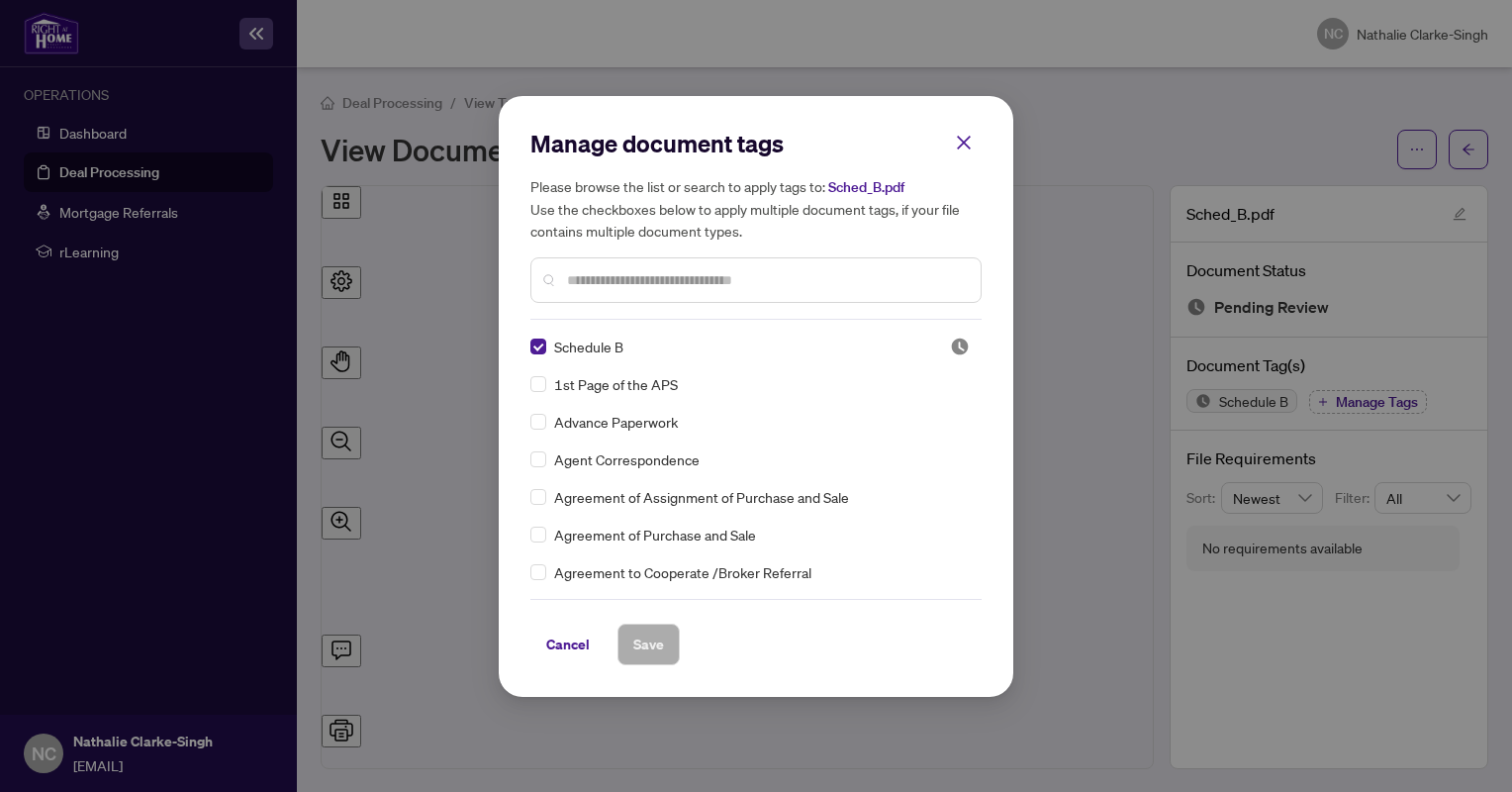 click on "Manage document tags Please browse the list or search to apply tags to:   Sched_B.pdf   Use the checkboxes below to apply multiple document tags, if your file contains multiple document types.   Schedule B 1st Page of the APS Advance Paperwork Agent Correspondence Agreement of Assignment of Purchase and Sale Agreement of Purchase and Sale Agreement to Cooperate /Broker Referral Agreement to Lease Articles of Incorporation Back to Vendor Letter Belongs to Another Transaction Builder's Consent Buyer Designated Representation Agreement Buyer Designated Representation Agreement Buyers Lawyer Information Certificate of Estate Trustee(s) Client Refused to Sign Closing Date Change Co-op Brokerage Commission Statement Co-op EFT Co-operating Indemnity Agreement Commission Adjustment Commission Agreement Commission Calculation Commission Statement Sent Commission Statement Sent to Landlord Commission Statement Sent to Lawyer Commission Statement Sent to Listing Brokerage Commission Statement Sent to Vendor Duplicate" at bounding box center (756, 396) 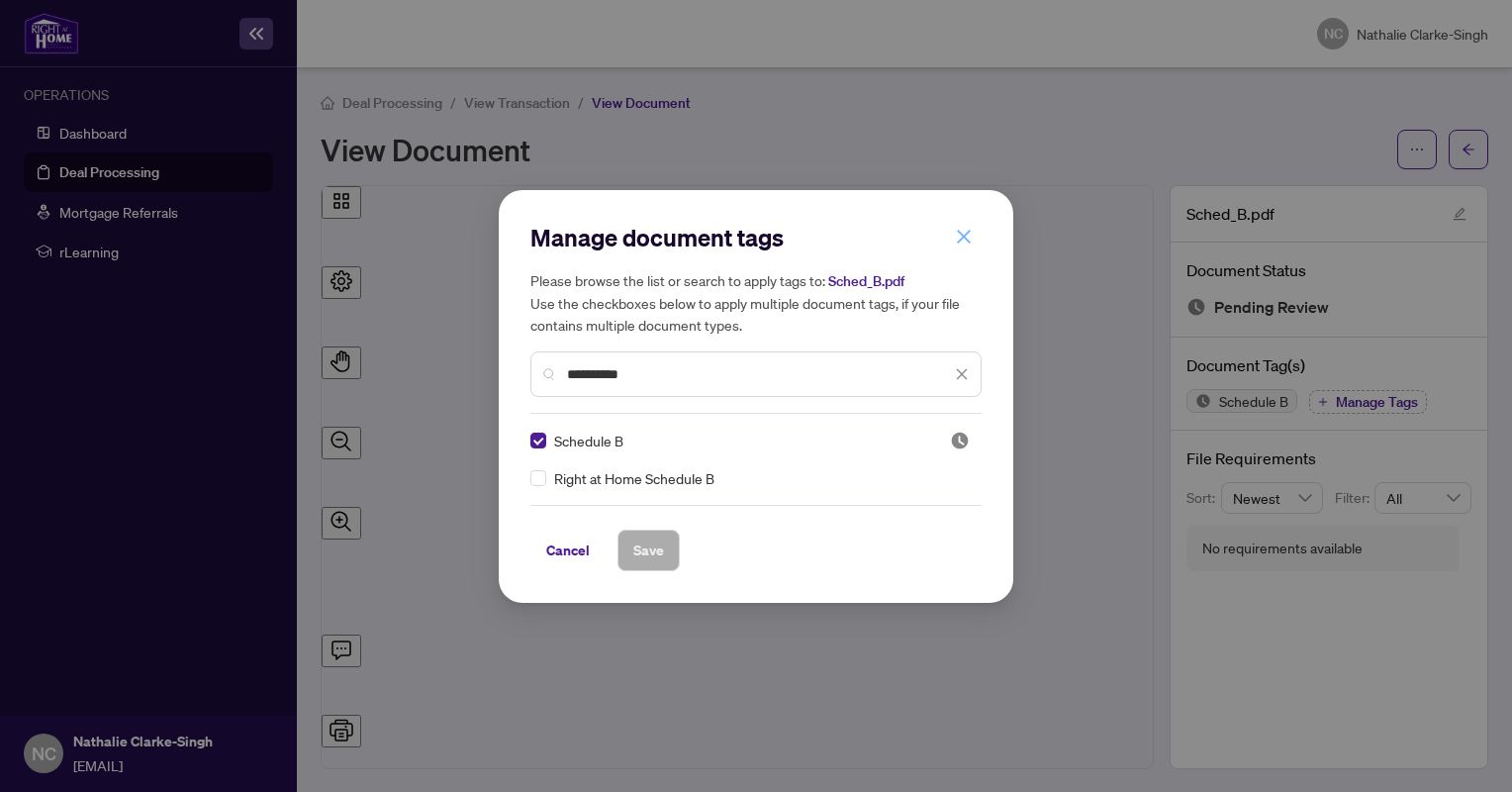 type on "**********" 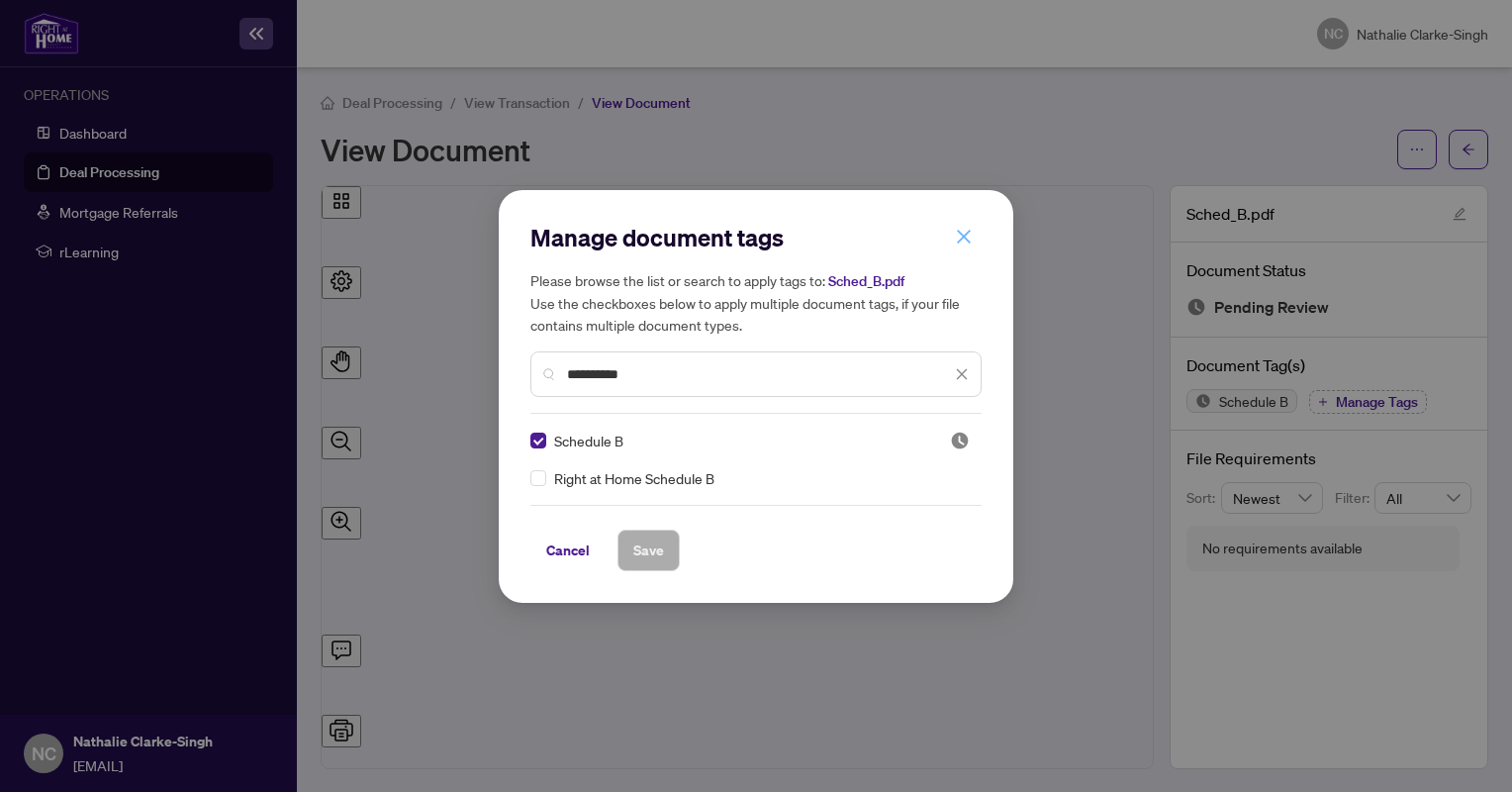 click at bounding box center [964, 237] 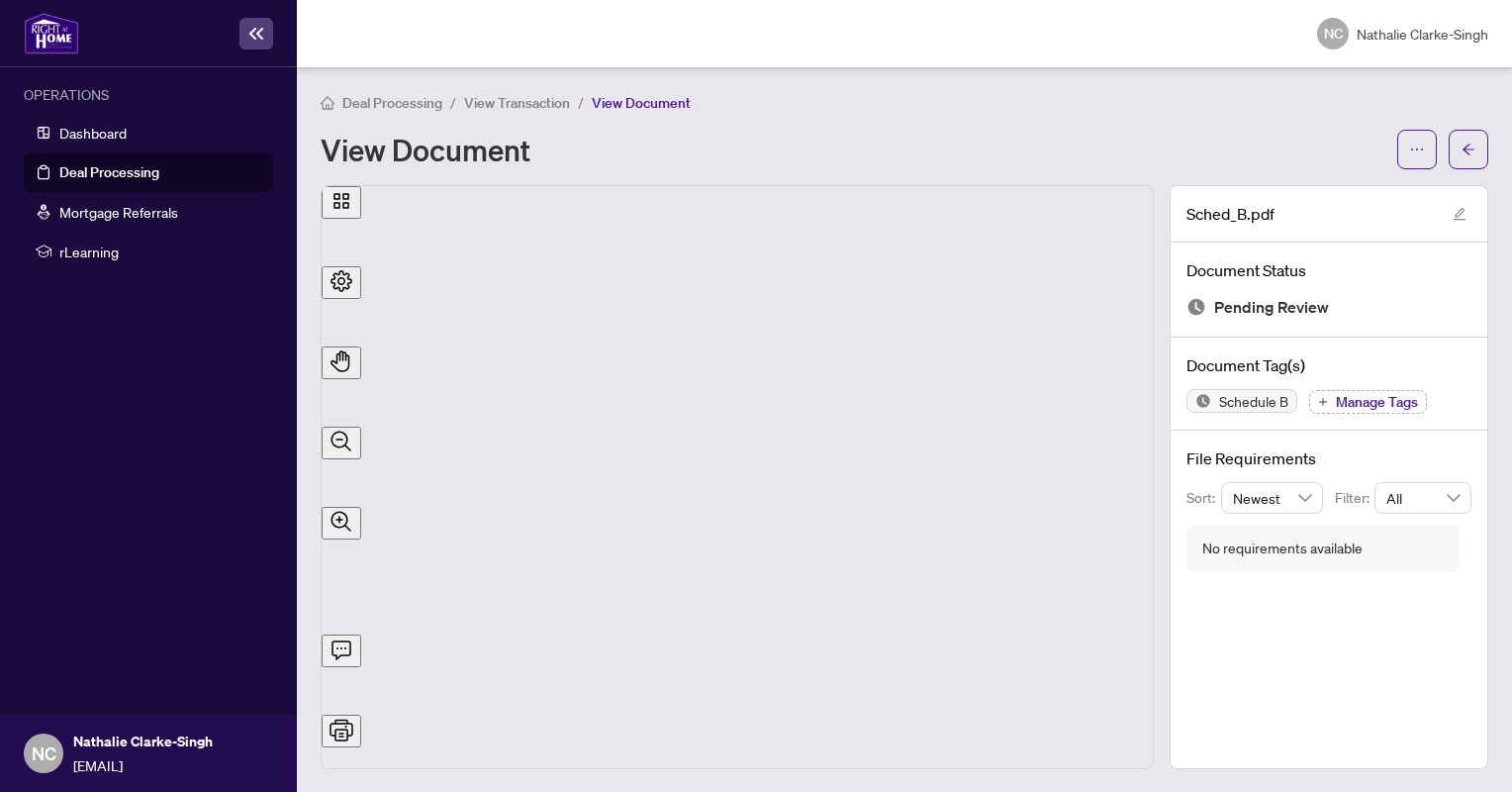 click on "Deal Processing" at bounding box center (109, 172) 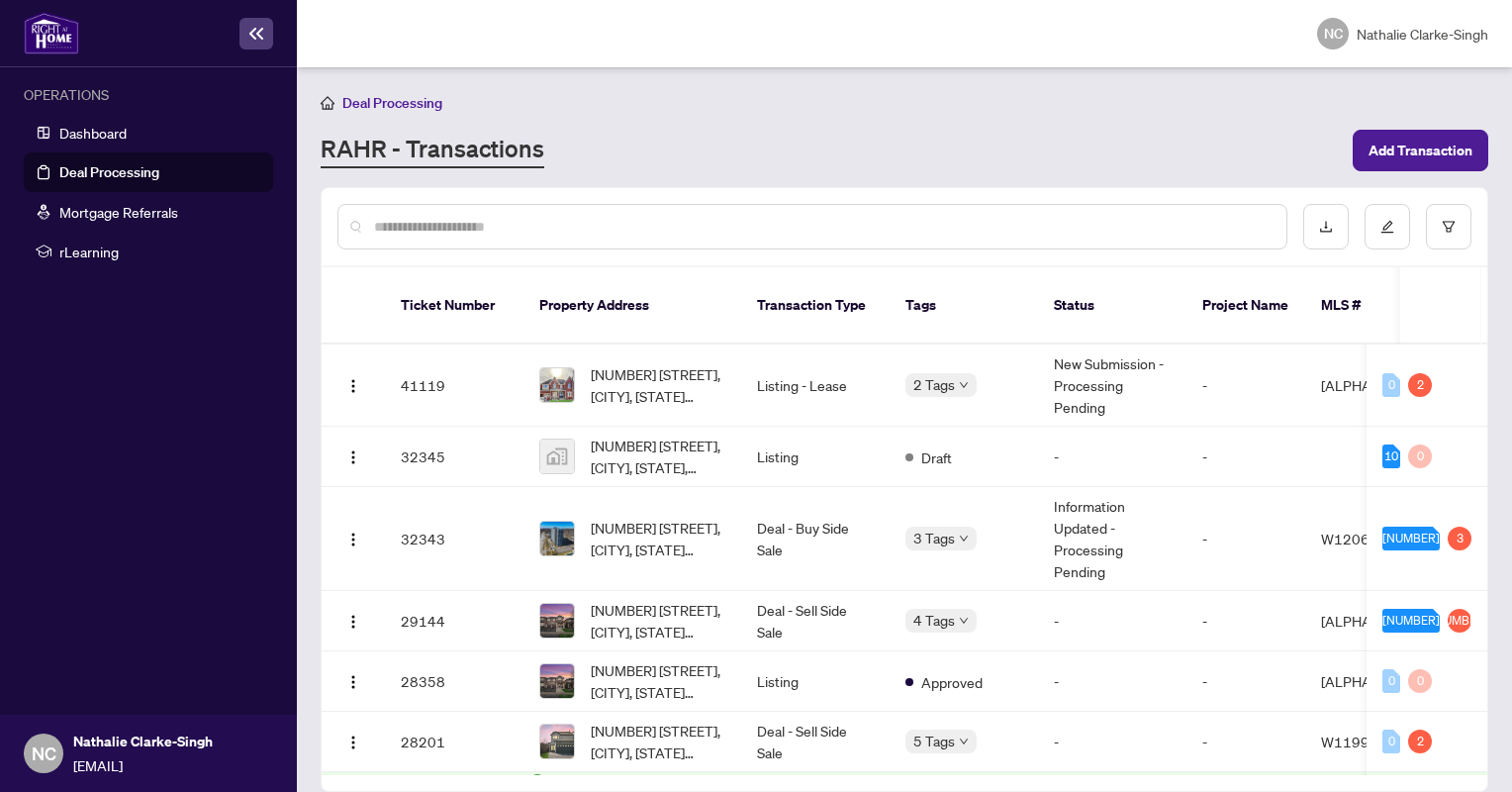 click at bounding box center (822, 227) 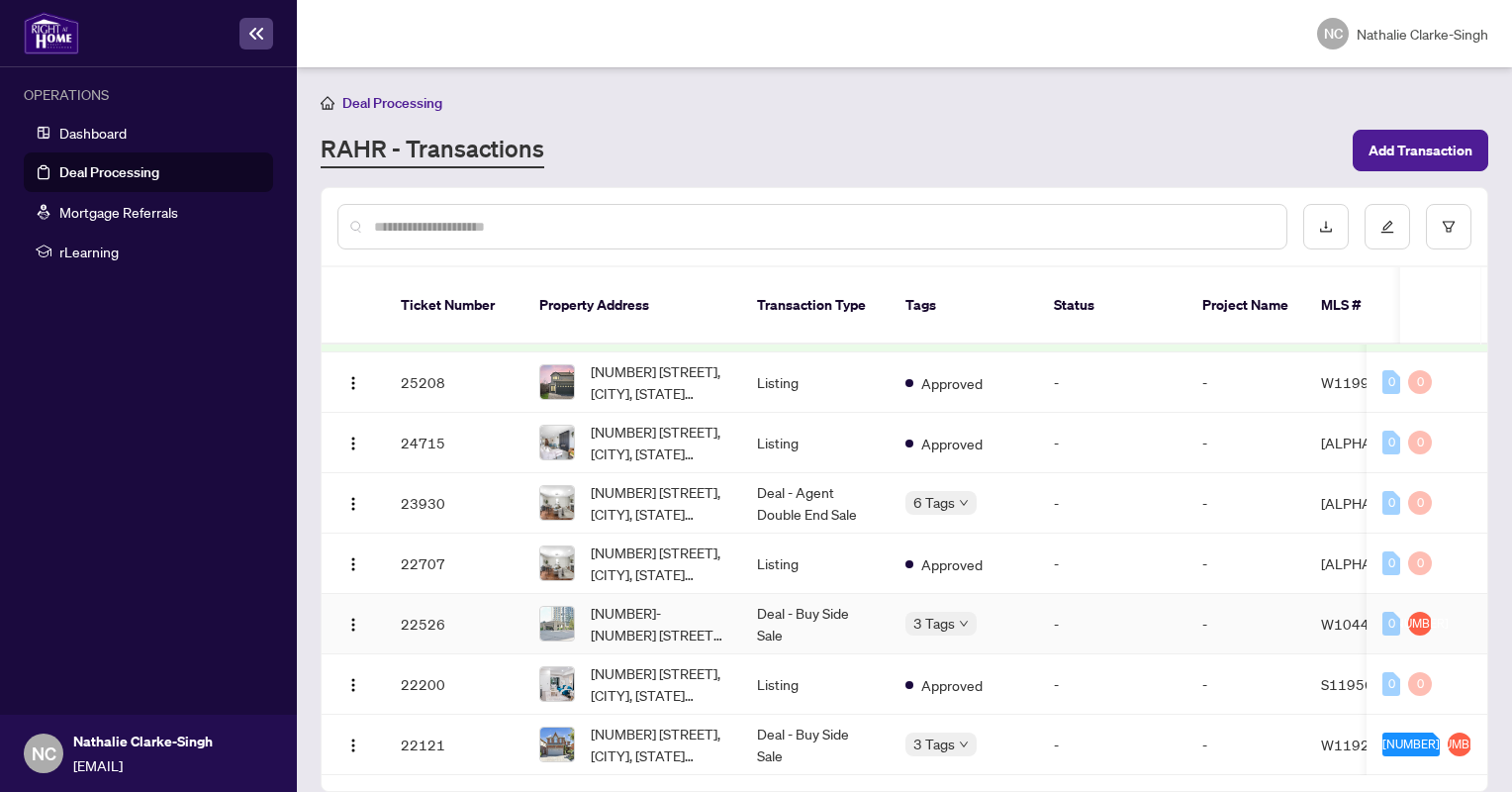scroll, scrollTop: 603, scrollLeft: 0, axis: vertical 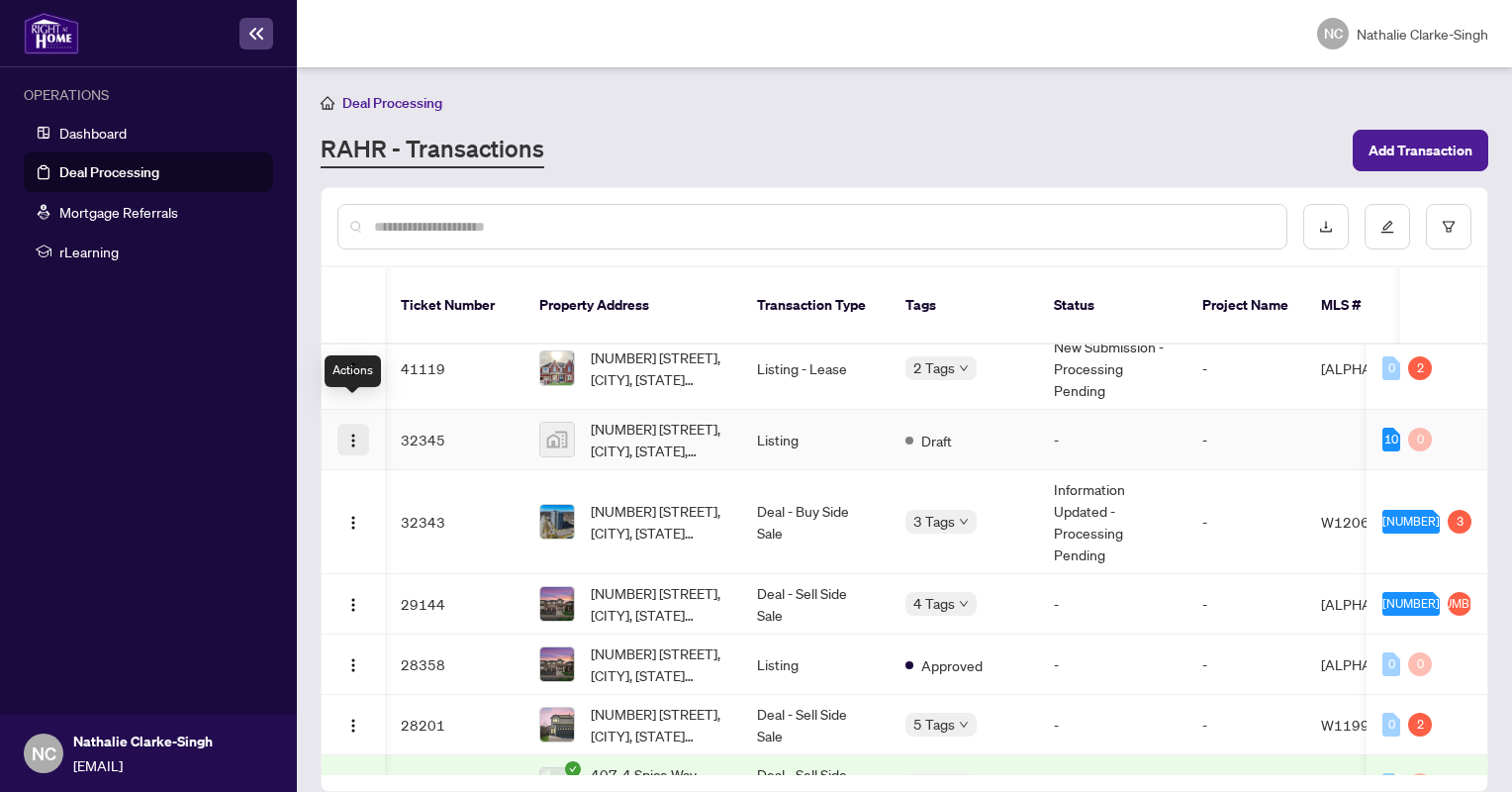 click at bounding box center [353, 441] 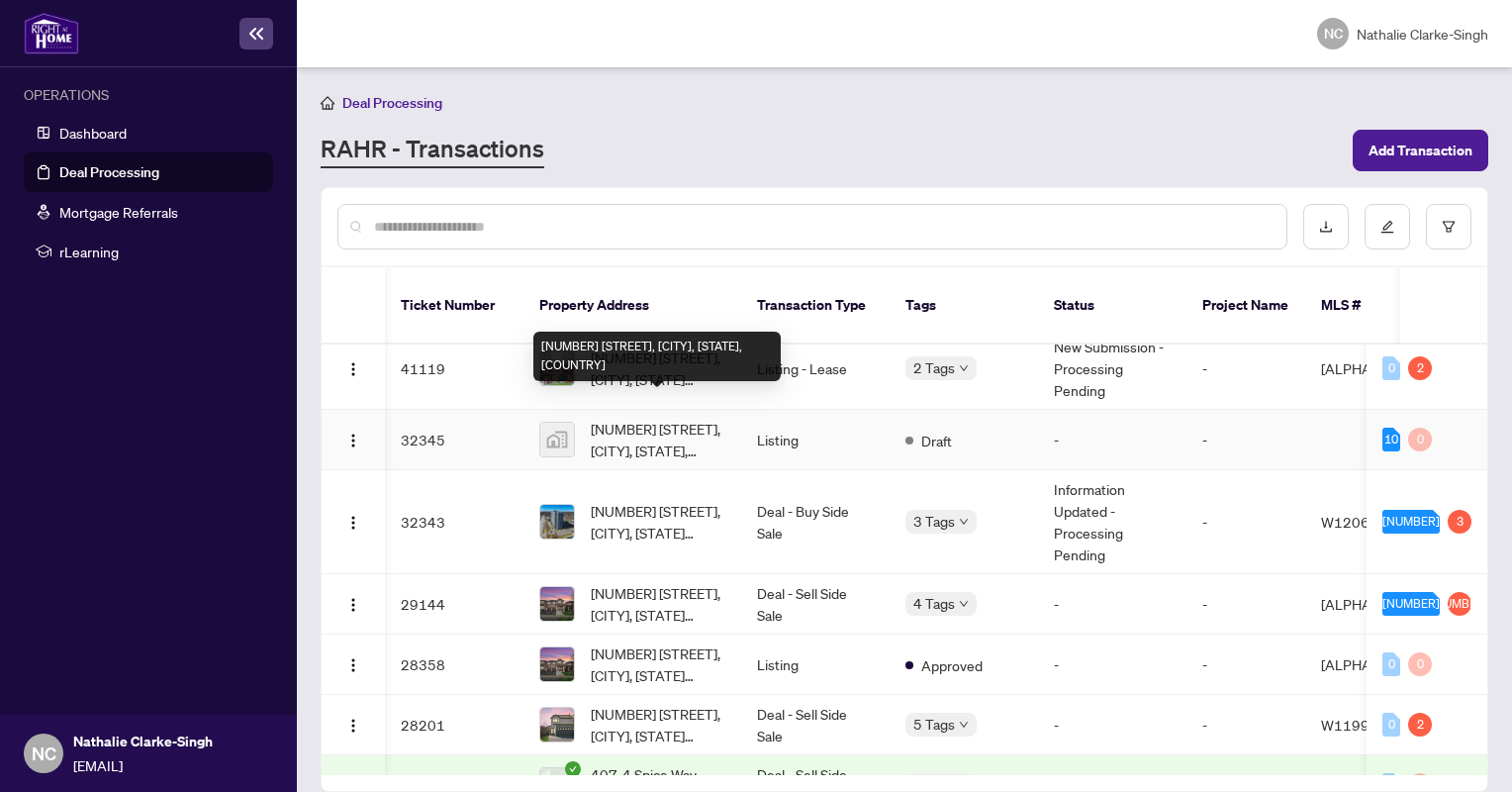 click on "[NUMBER] [STREET], [CITY], [STATE], [COUNTRY]" at bounding box center (658, 440) 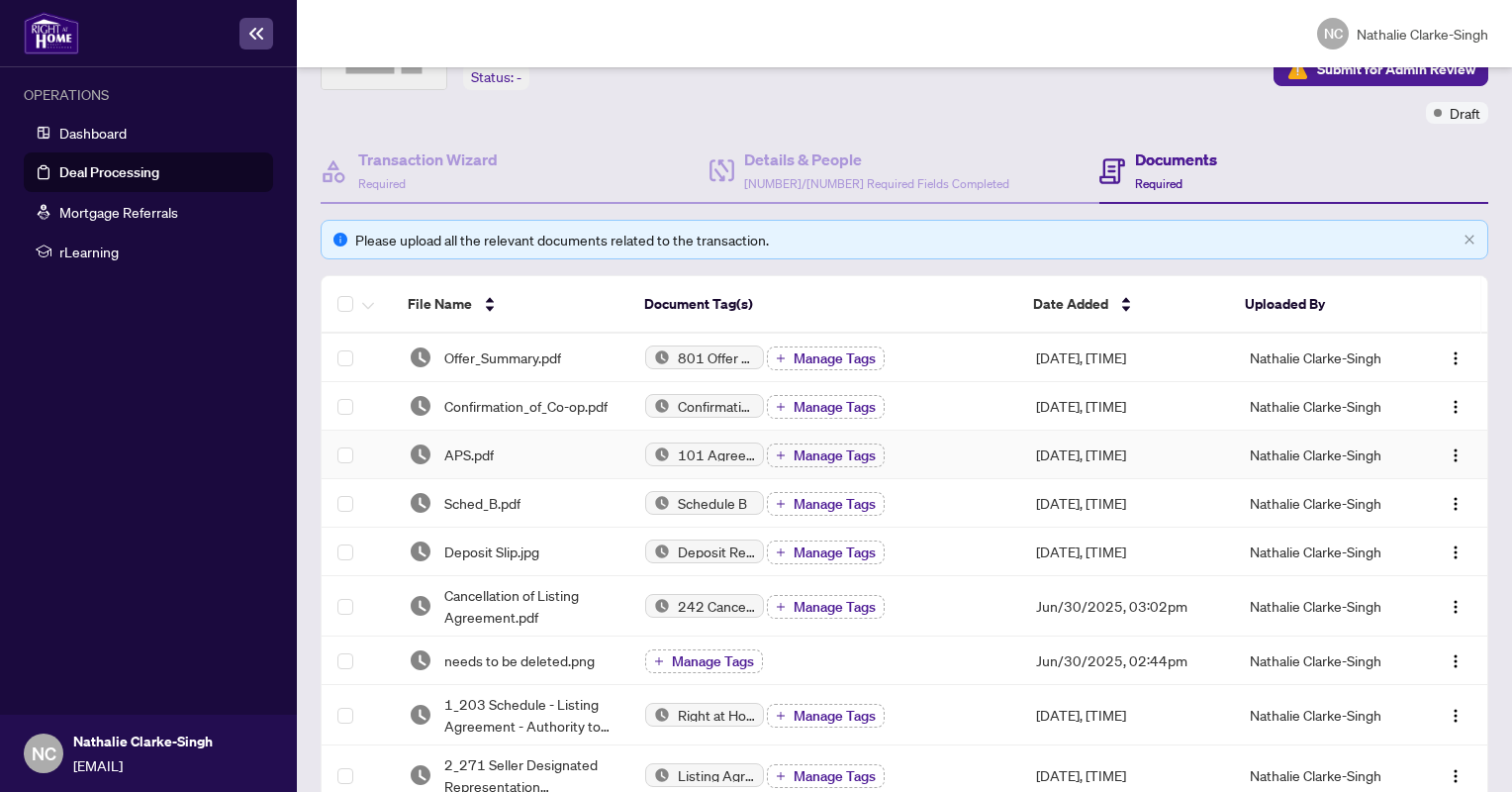 scroll, scrollTop: 137, scrollLeft: 0, axis: vertical 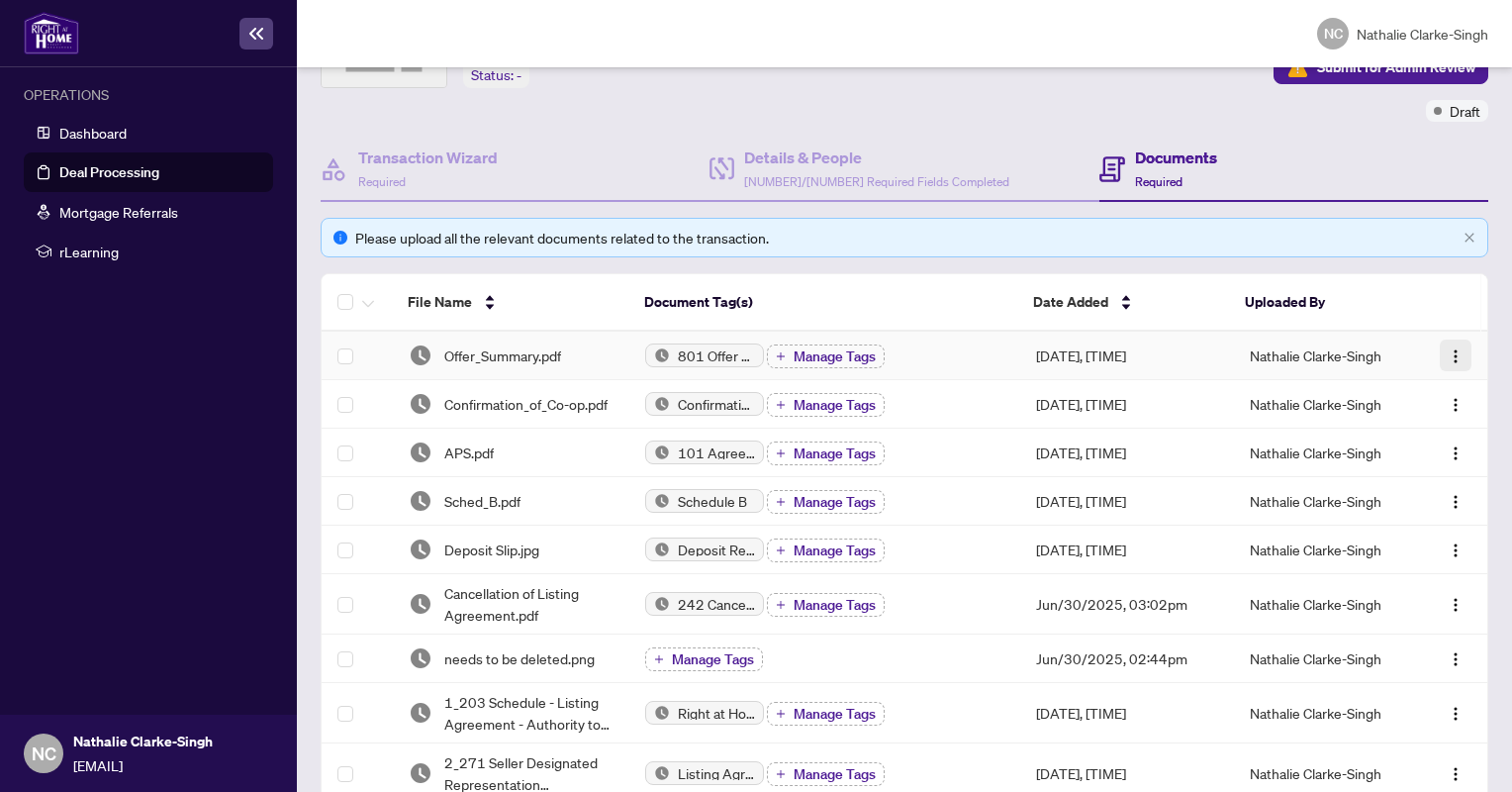 click at bounding box center (1456, 356) 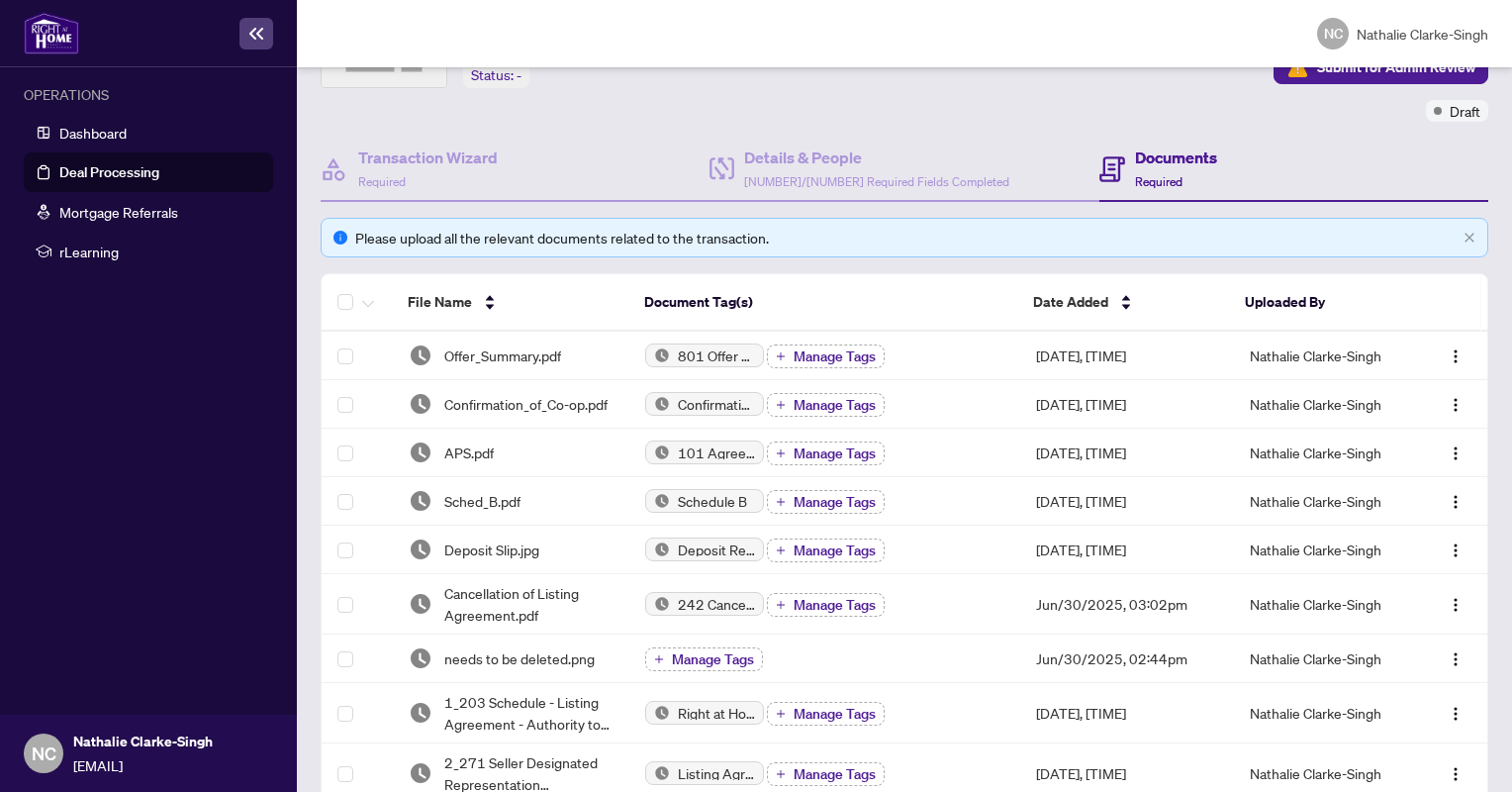 click on "Deal Processing / View Transaction Transaction saved   3 minutes ago Ticket #:  32345 14 Amulet Street, Scarborough, [STATE], Canada Status:   - Submit for Admin Review Document Checklist Transaction Communication Submit for Admin Review Draft Transaction Wizard Required Details & People 0/3 Required Fields Completed Documents Required Please upload all the relevant documents related to the transaction. File Name Document Tag(s) Date Added Uploaded By             Offer_Summary.pdf 801 Offer Summary Document - For use with Agreement of Purchase and Sale Manage Tags Jun/30/2025, 04:02pm Nathalie Clarke-Singh Confirmation_of_Co-op.pdf Confirmation of Co-operation and Representation—Buyer/Seller Manage Tags Jun/30/2025, 04:02pm Nathalie Clarke-Singh APS.pdf 101 Agreement of Purchase and Sale - Condominium Resale Manage Tags Jun/30/2025, 04:02pm Nathalie Clarke-Singh Sched_B.pdf Schedule B Manage Tags Jun/30/2025, 04:02pm Nathalie Clarke-Singh Deposit Slip.jpg Deposit Receipt Manage Tags Jun/30/2025, 03:08pm 25" at bounding box center (904, 430) 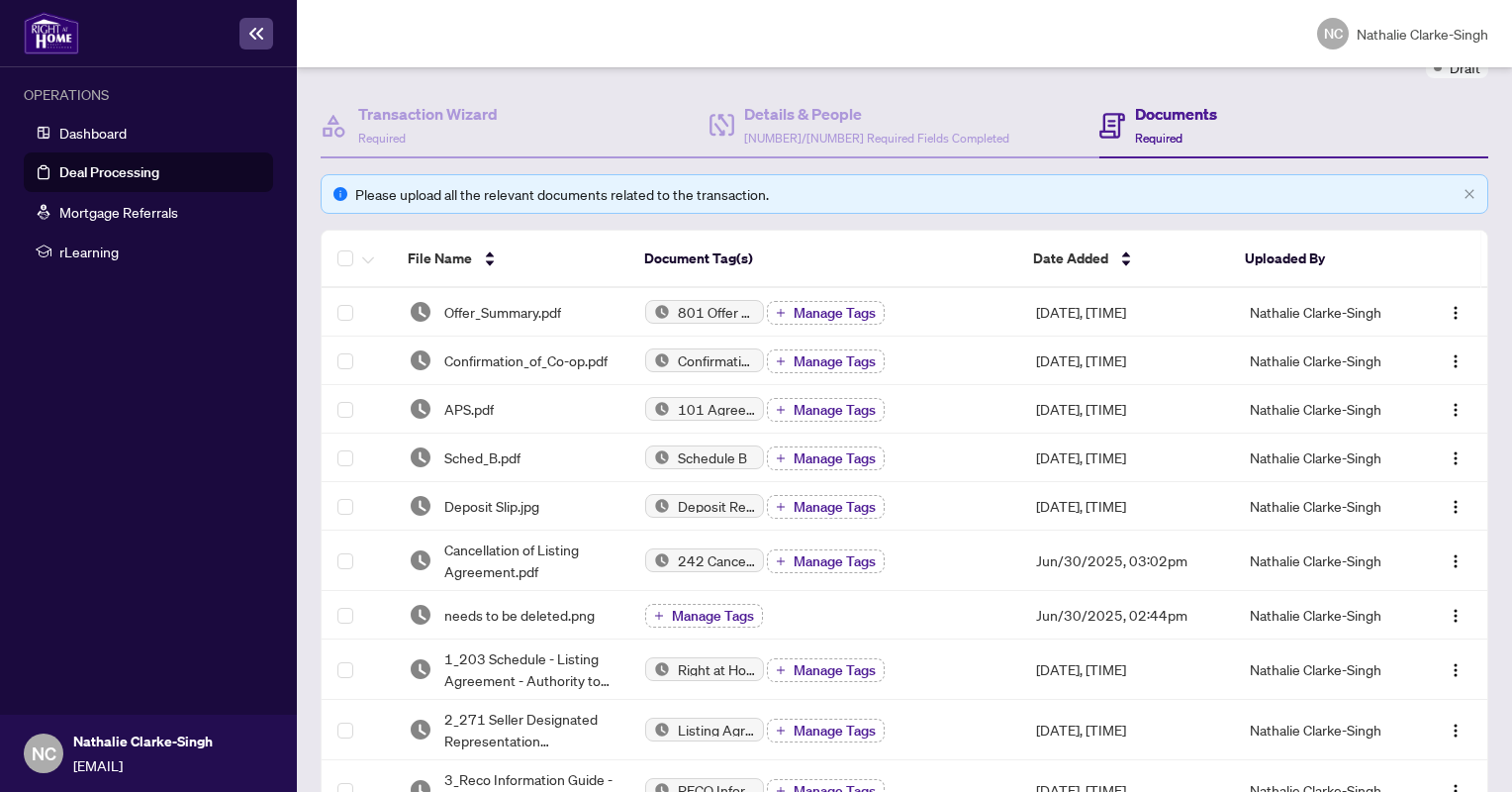 scroll, scrollTop: 0, scrollLeft: 0, axis: both 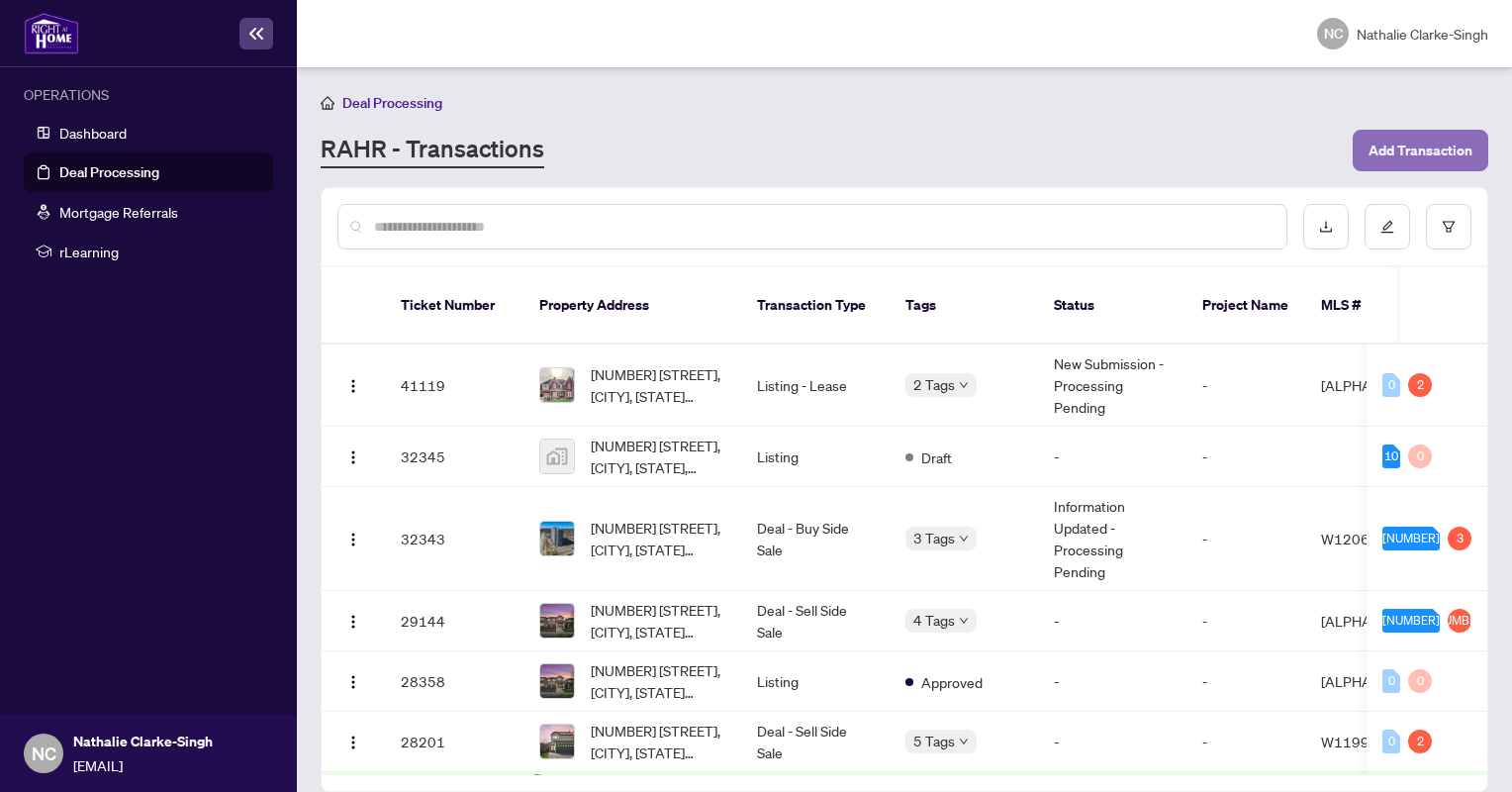 click on "Add Transaction" at bounding box center (1420, 150) 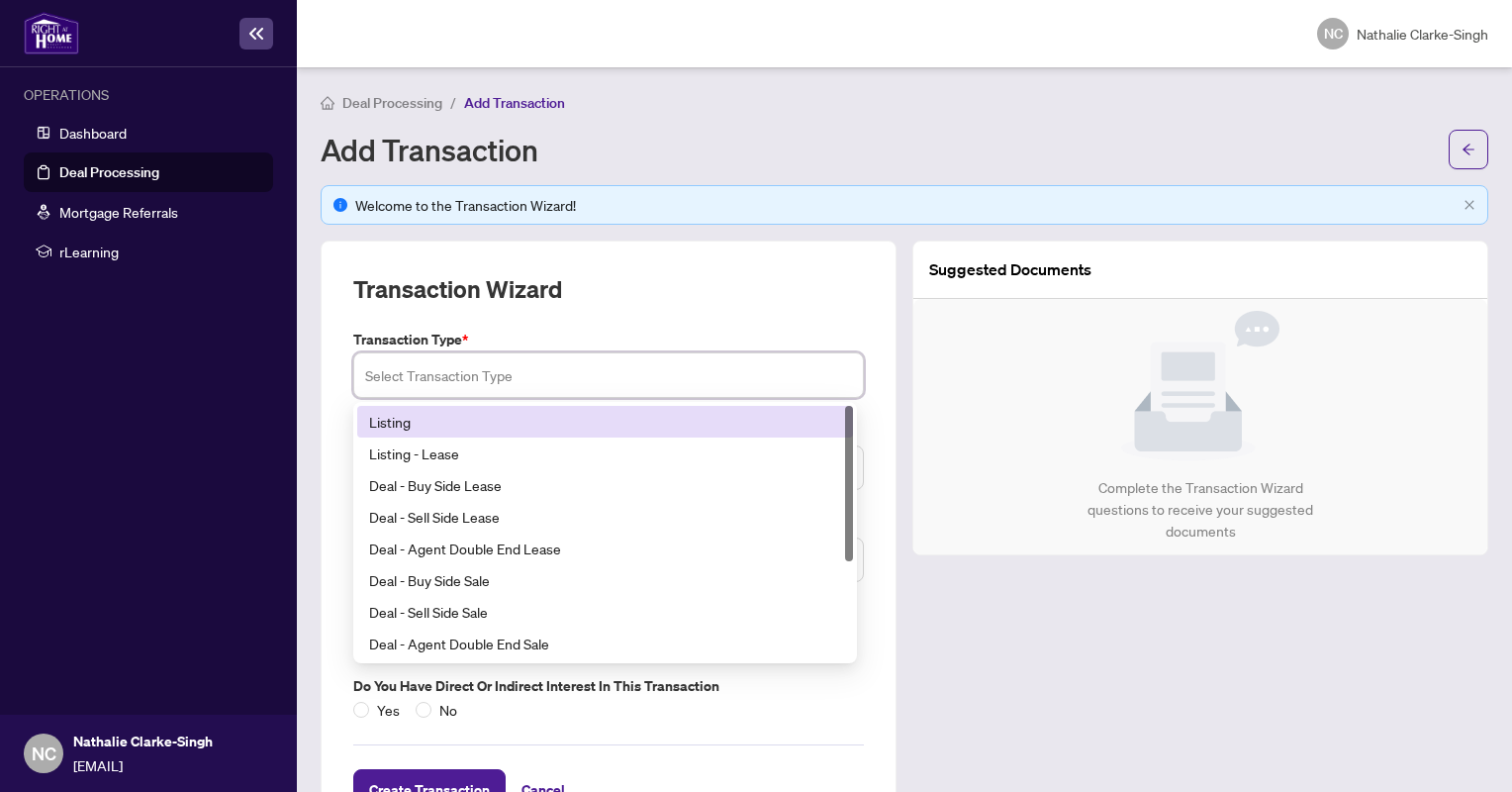 click at bounding box center (609, 375) 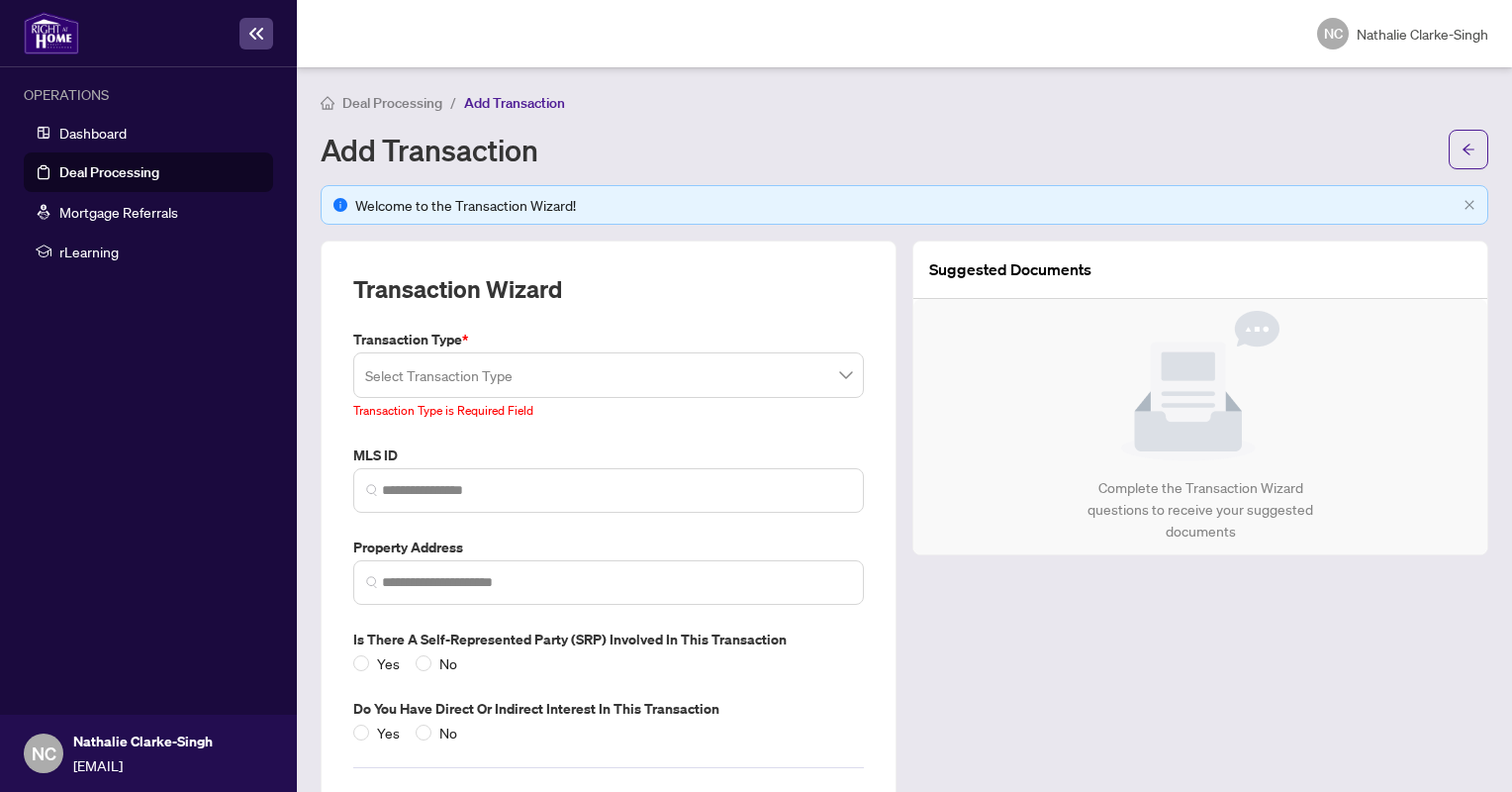 click on "Transaction Wizard" at bounding box center [609, 301] 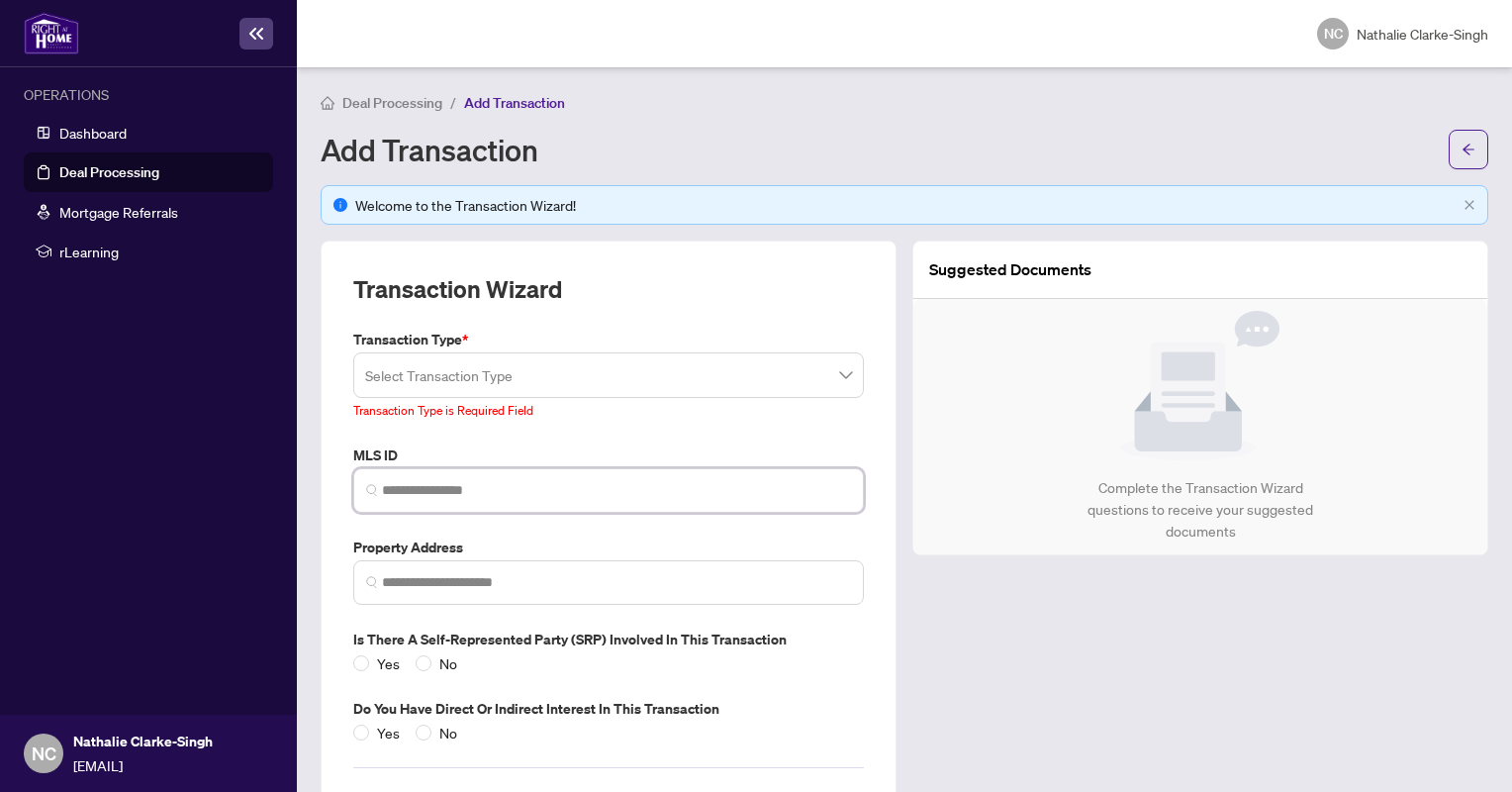 click at bounding box center [616, 490] 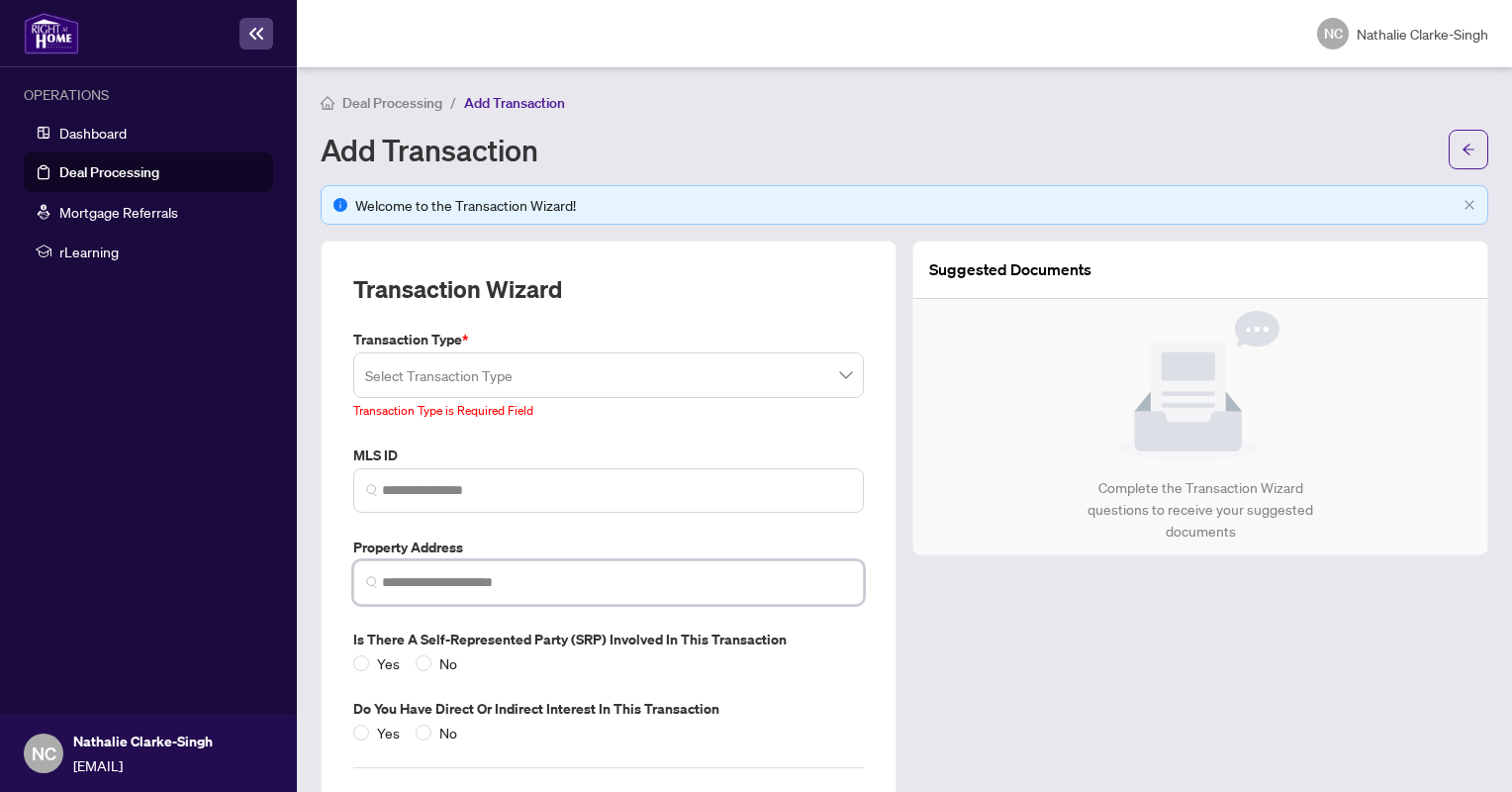 click at bounding box center [616, 582] 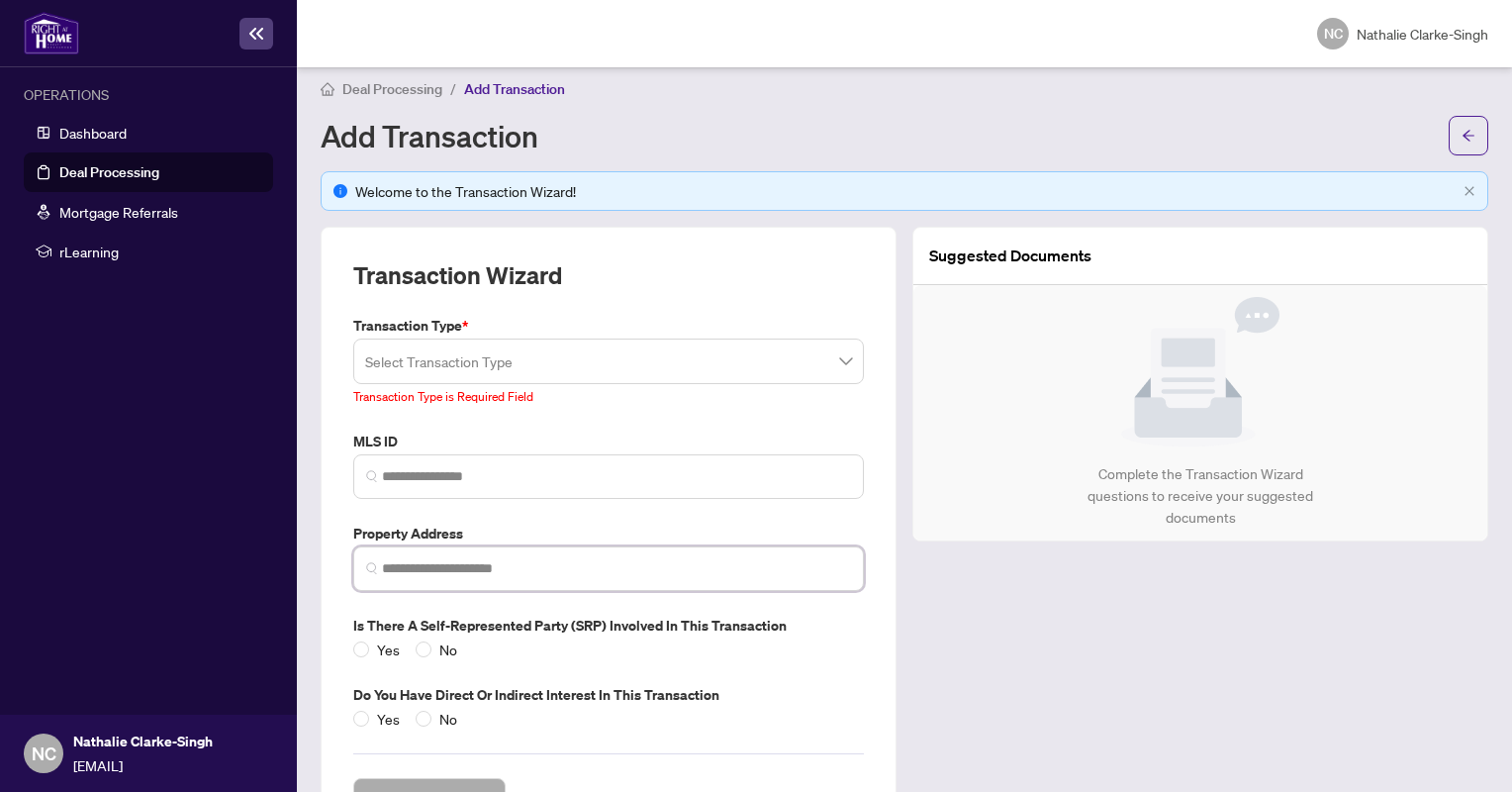 scroll, scrollTop: 0, scrollLeft: 0, axis: both 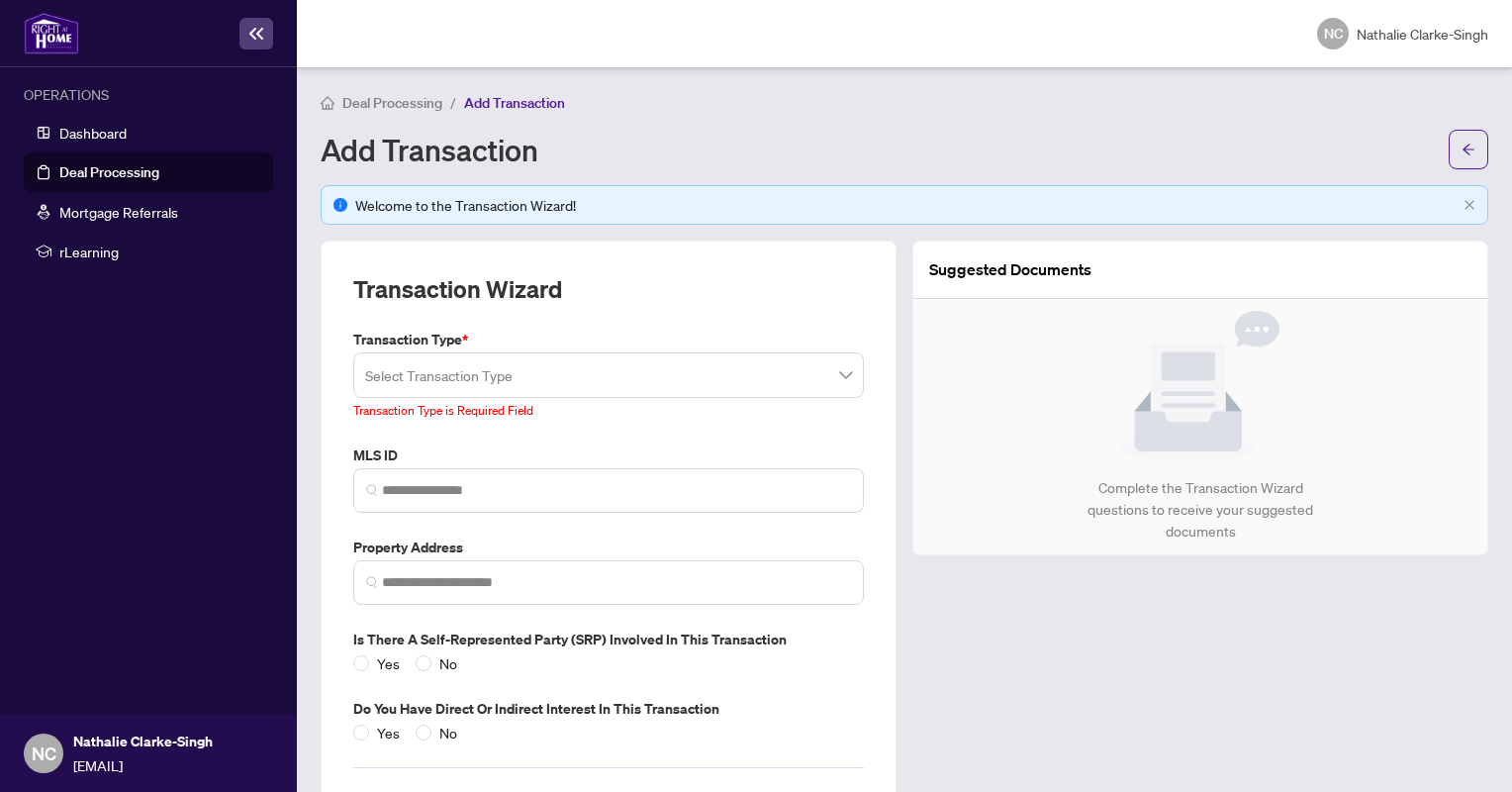 click on "Transaction Wizard Transaction Type * Select Transaction Type 13 14 Listing Listing - Lease Deal - Buy Side Lease Deal - Sell Side Lease Deal - Agent Double End Lease Deal - Buy Side Sale Deal - Sell Side Sale Deal - Agent Double End Sale Deal - Sell Side Assignment Deal - Buy Side Assignment Transaction Type is Required Field MLS ID Property Address Is there a Self-represented Party (SRP) involved in this transaction Yes No Do you have direct or indirect interest in this transaction Yes No Create Transaction Cancel" at bounding box center [609, 553] 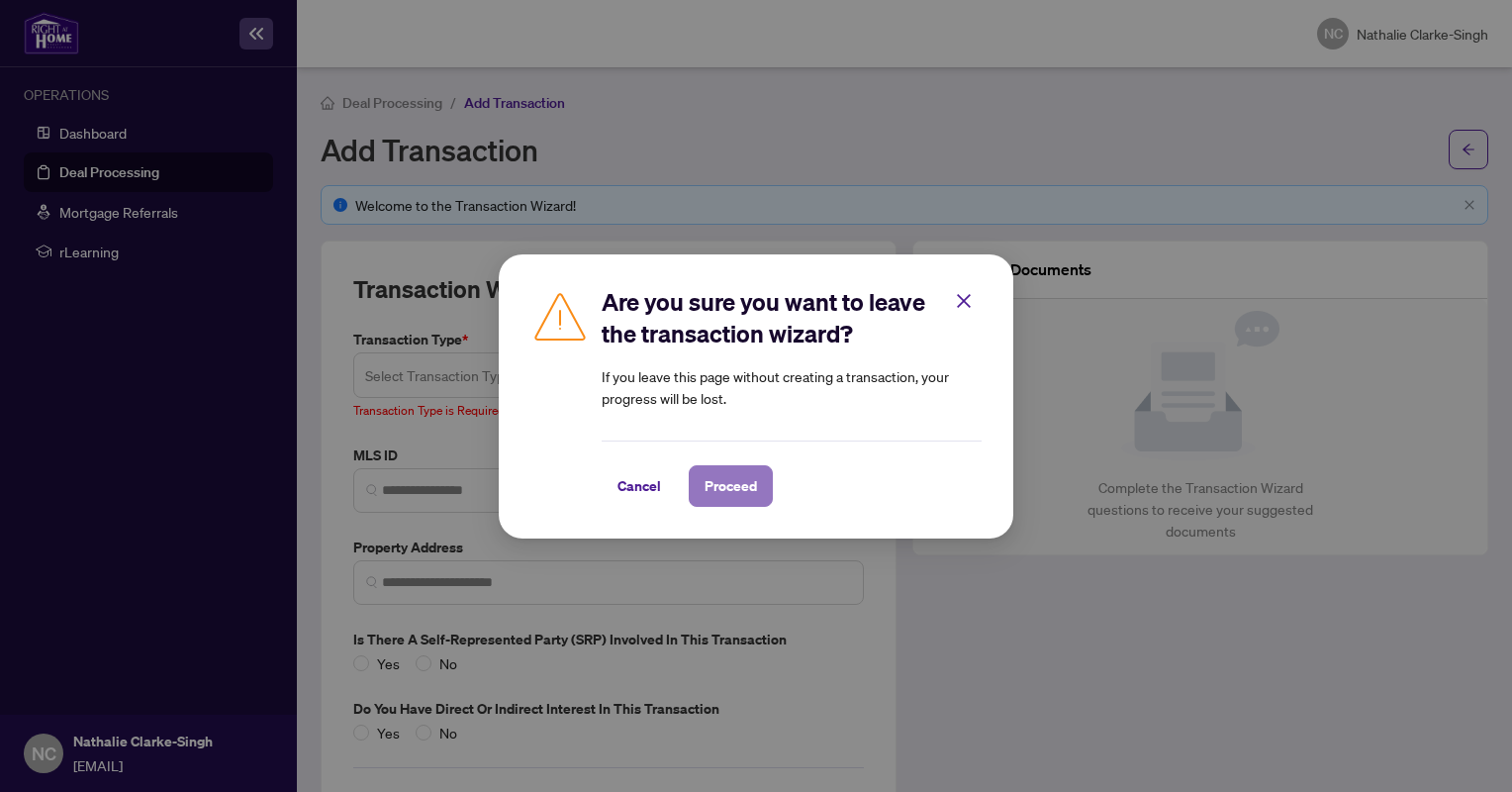 click on "Proceed" at bounding box center [730, 486] 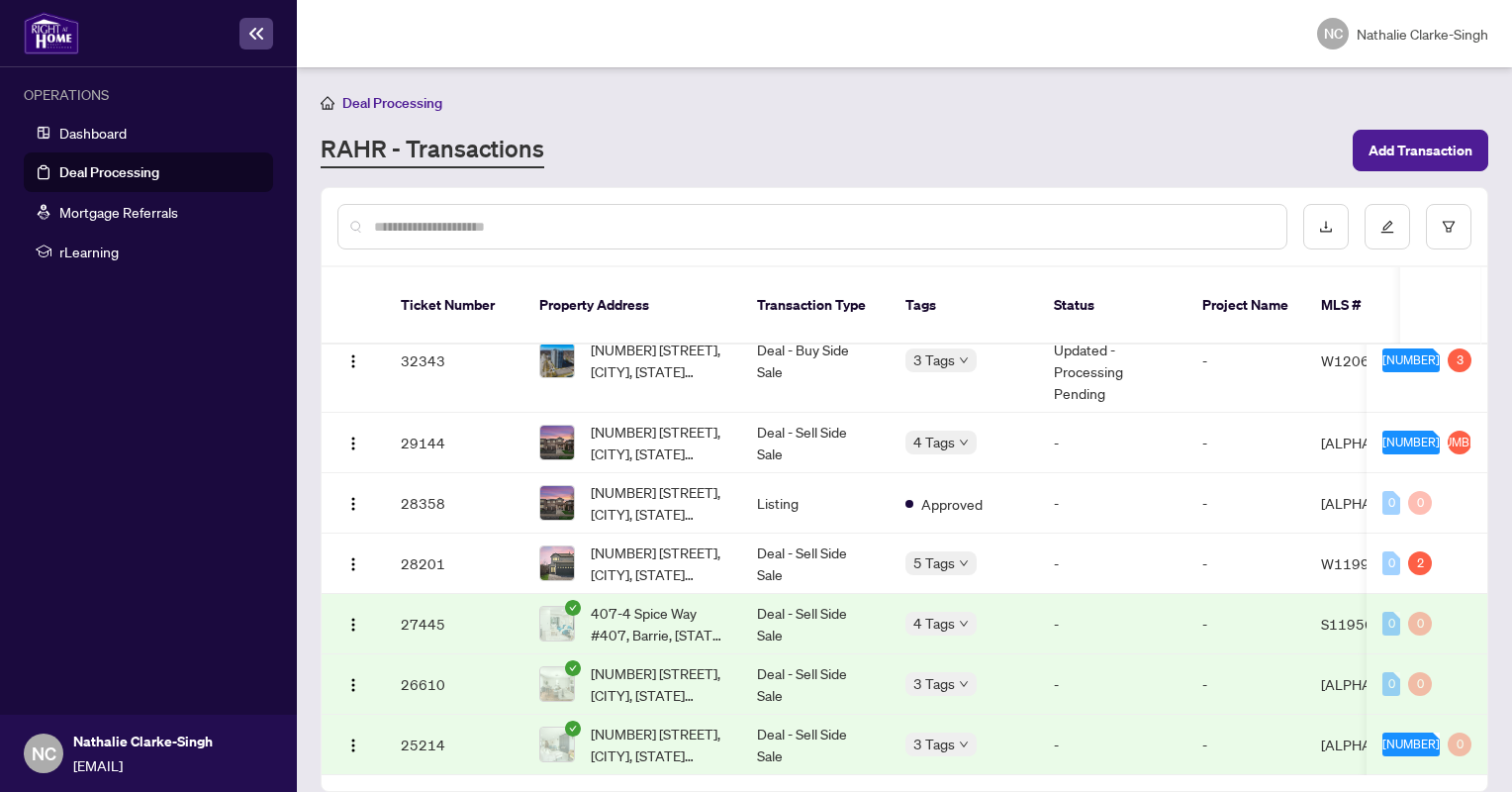 scroll, scrollTop: 0, scrollLeft: 0, axis: both 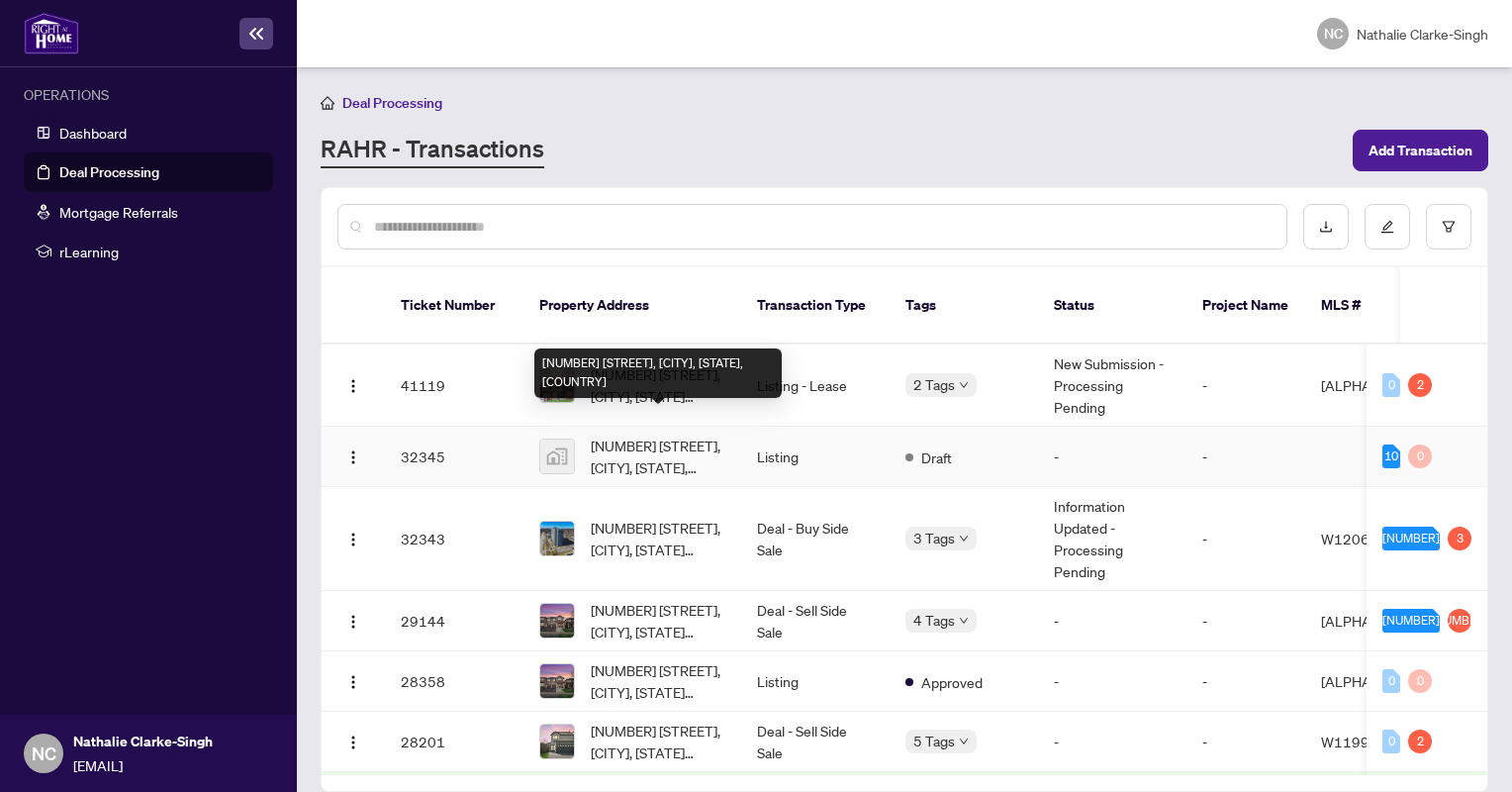 click on "[NUMBER] [STREET], [CITY], [STATE], [COUNTRY]" at bounding box center [658, 456] 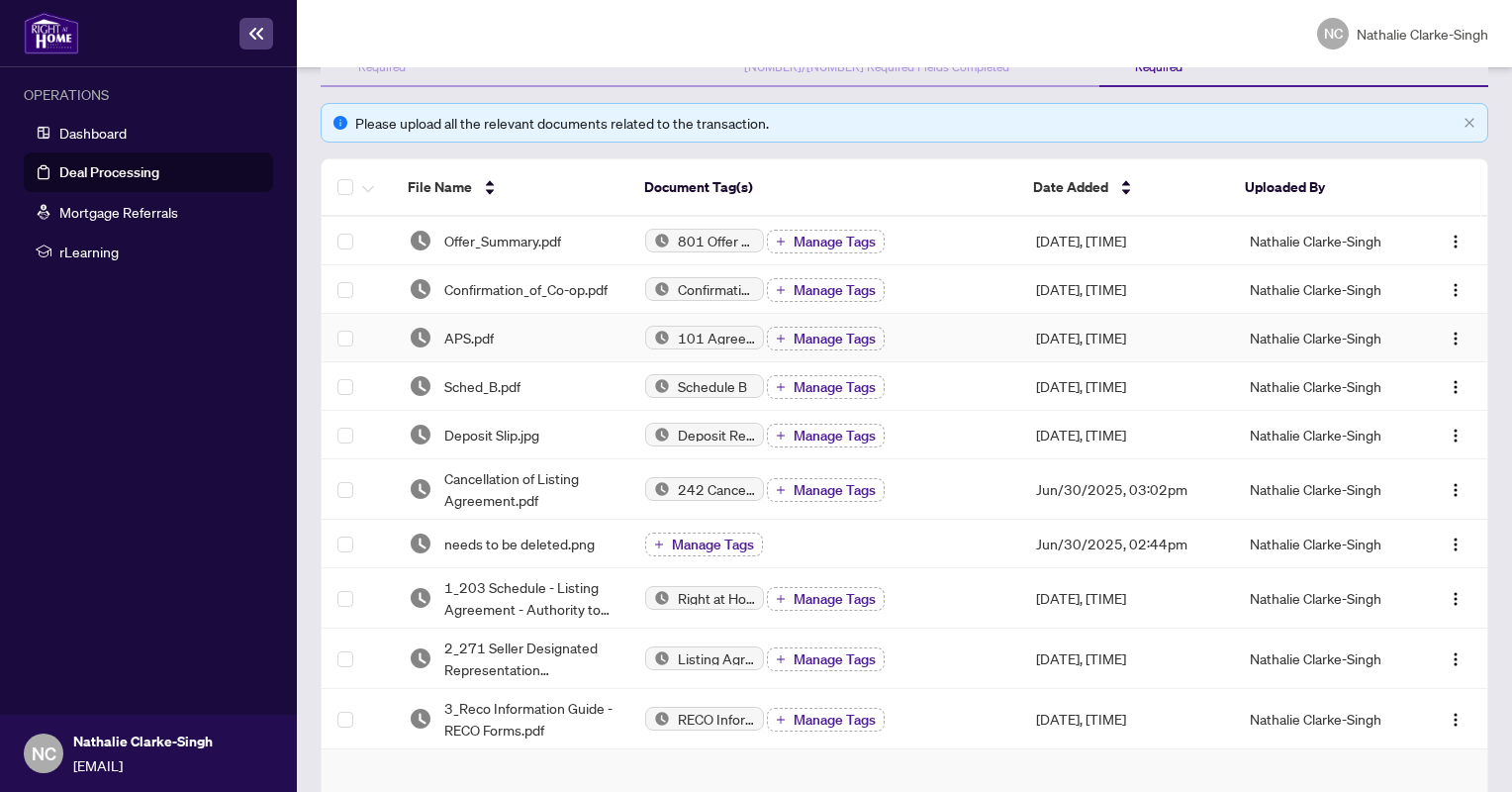 scroll, scrollTop: 252, scrollLeft: 0, axis: vertical 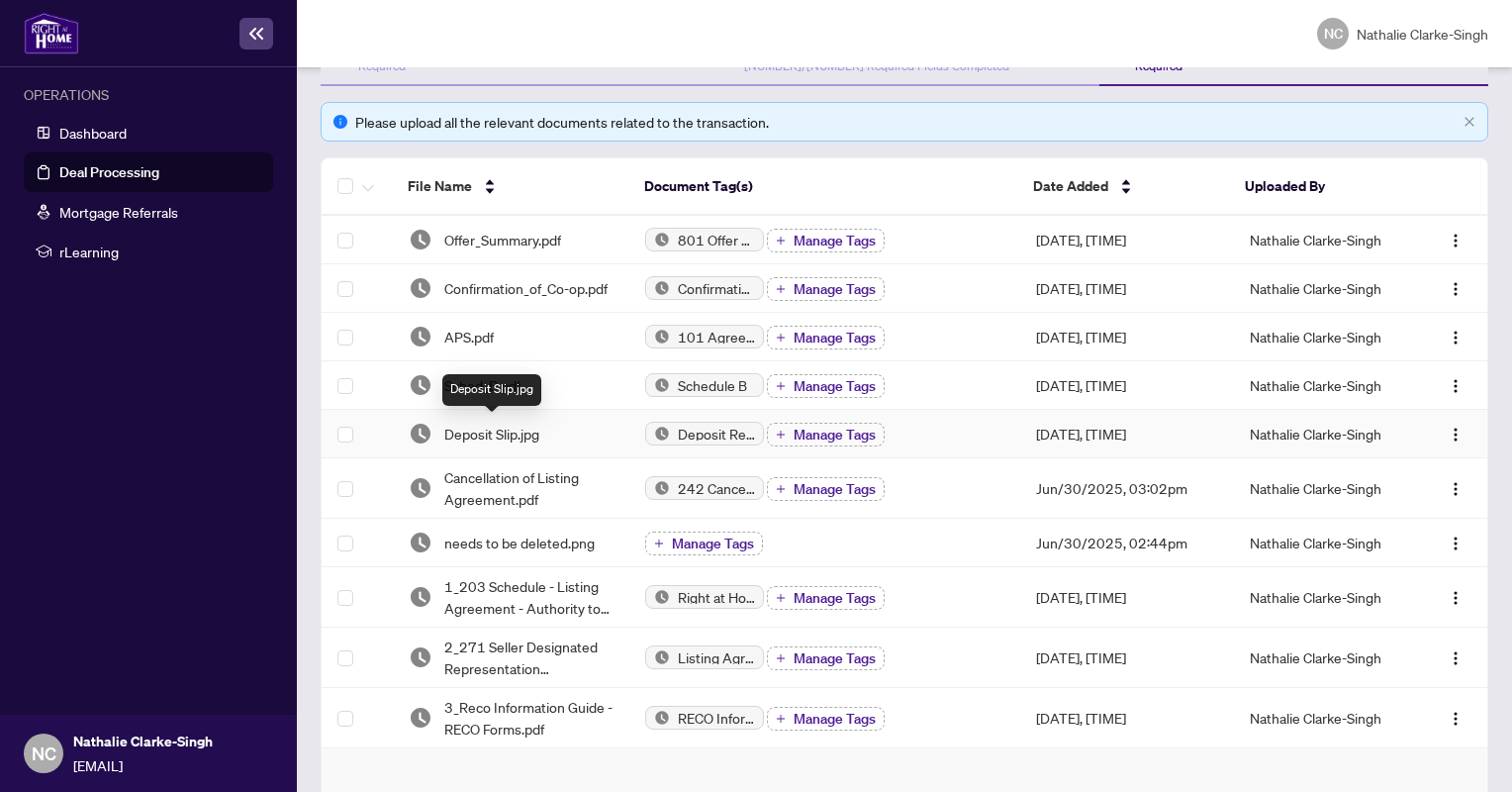 click on "Deposit Slip.jpg" at bounding box center (492, 434) 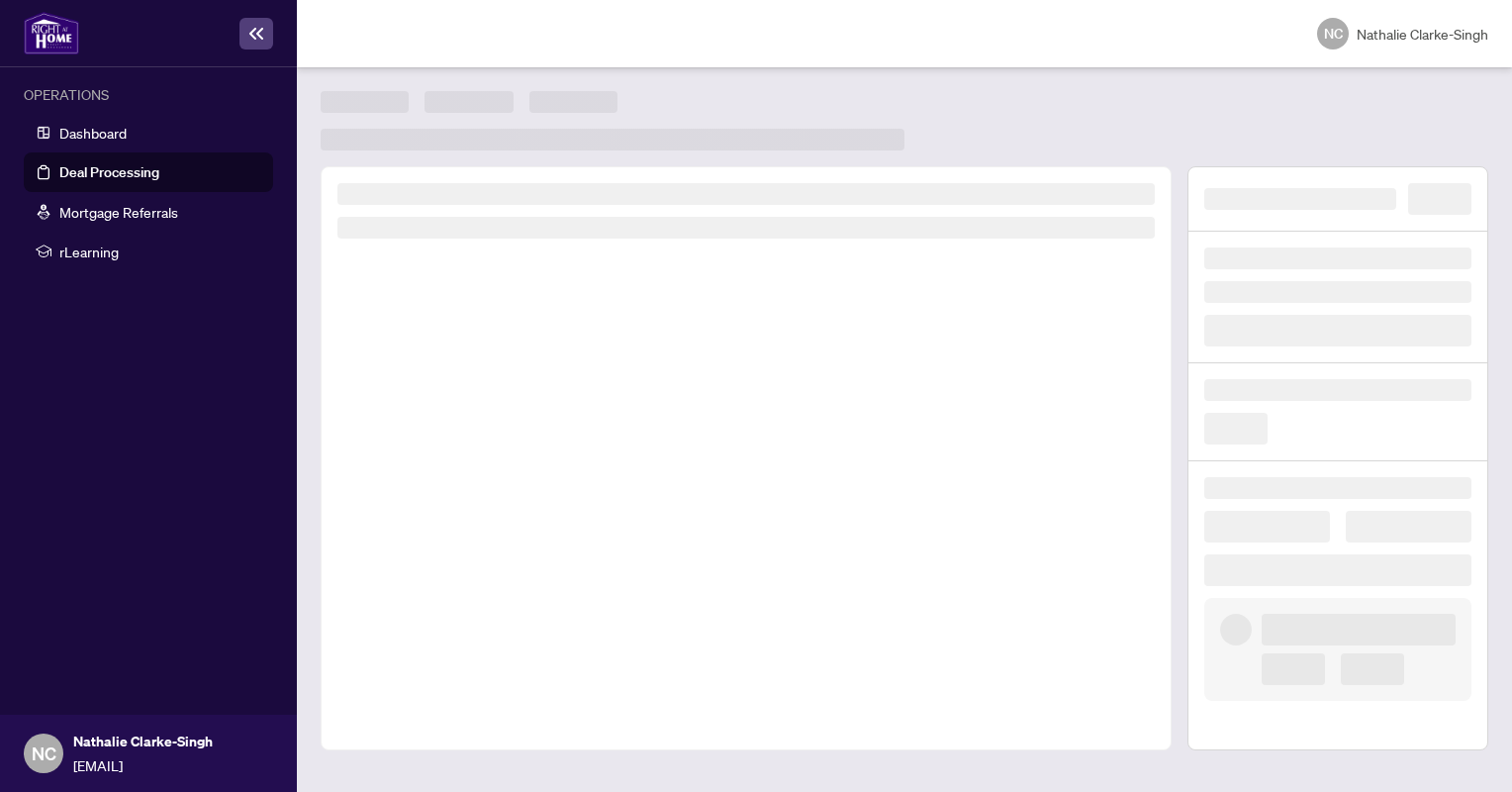 scroll, scrollTop: 0, scrollLeft: 0, axis: both 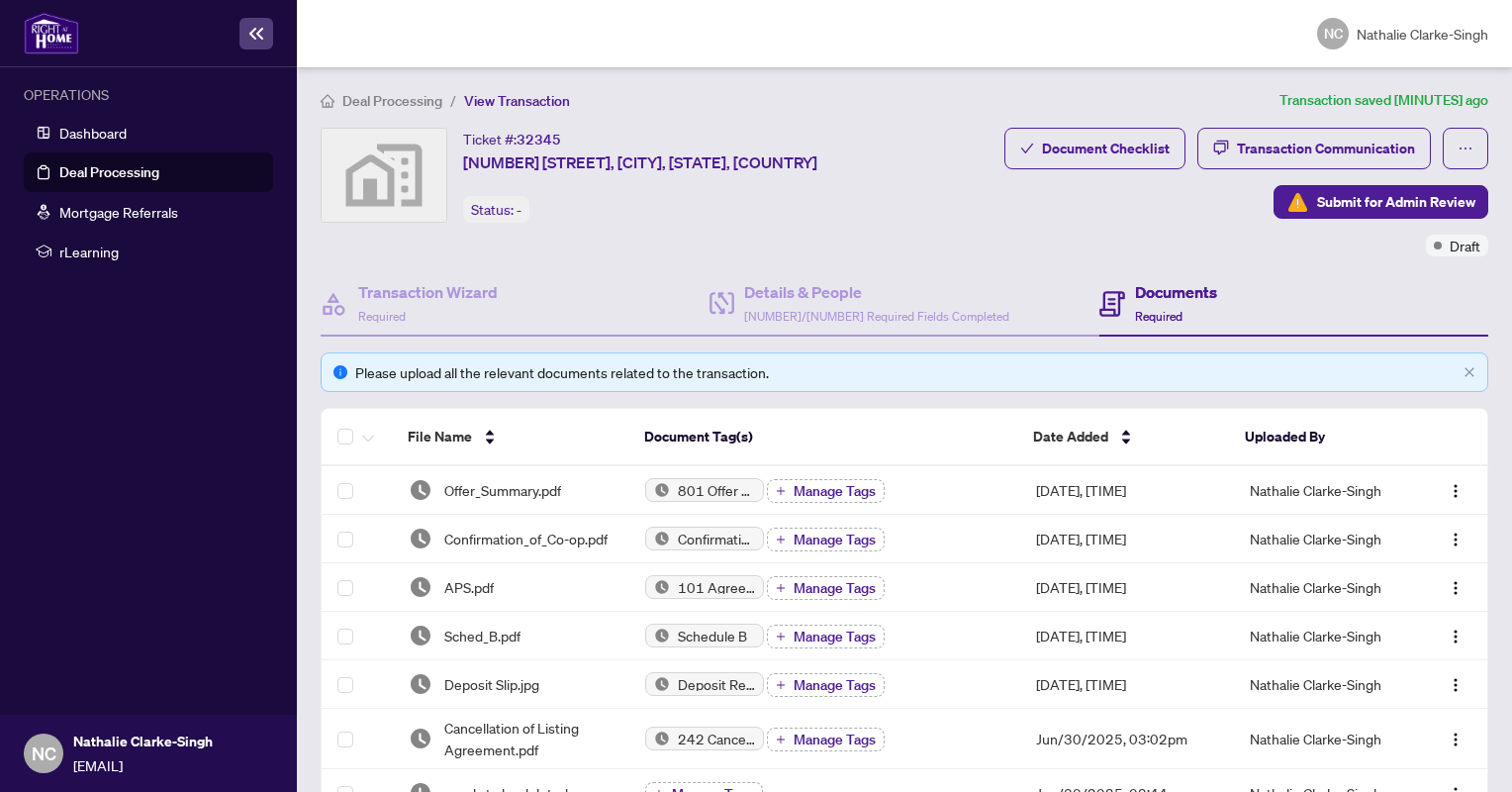 click on "Deal Processing" at bounding box center [109, 172] 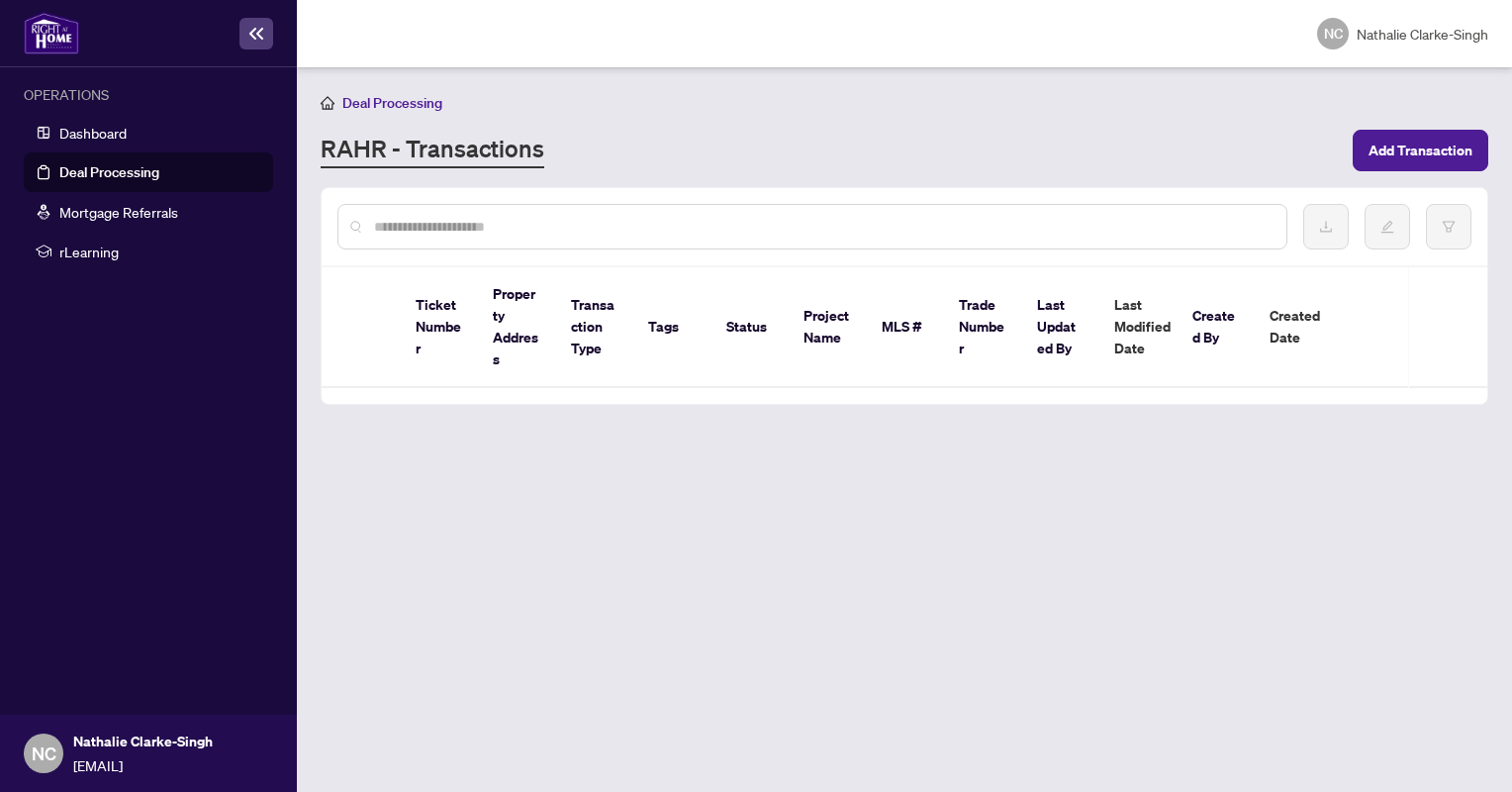 scroll, scrollTop: 0, scrollLeft: 0, axis: both 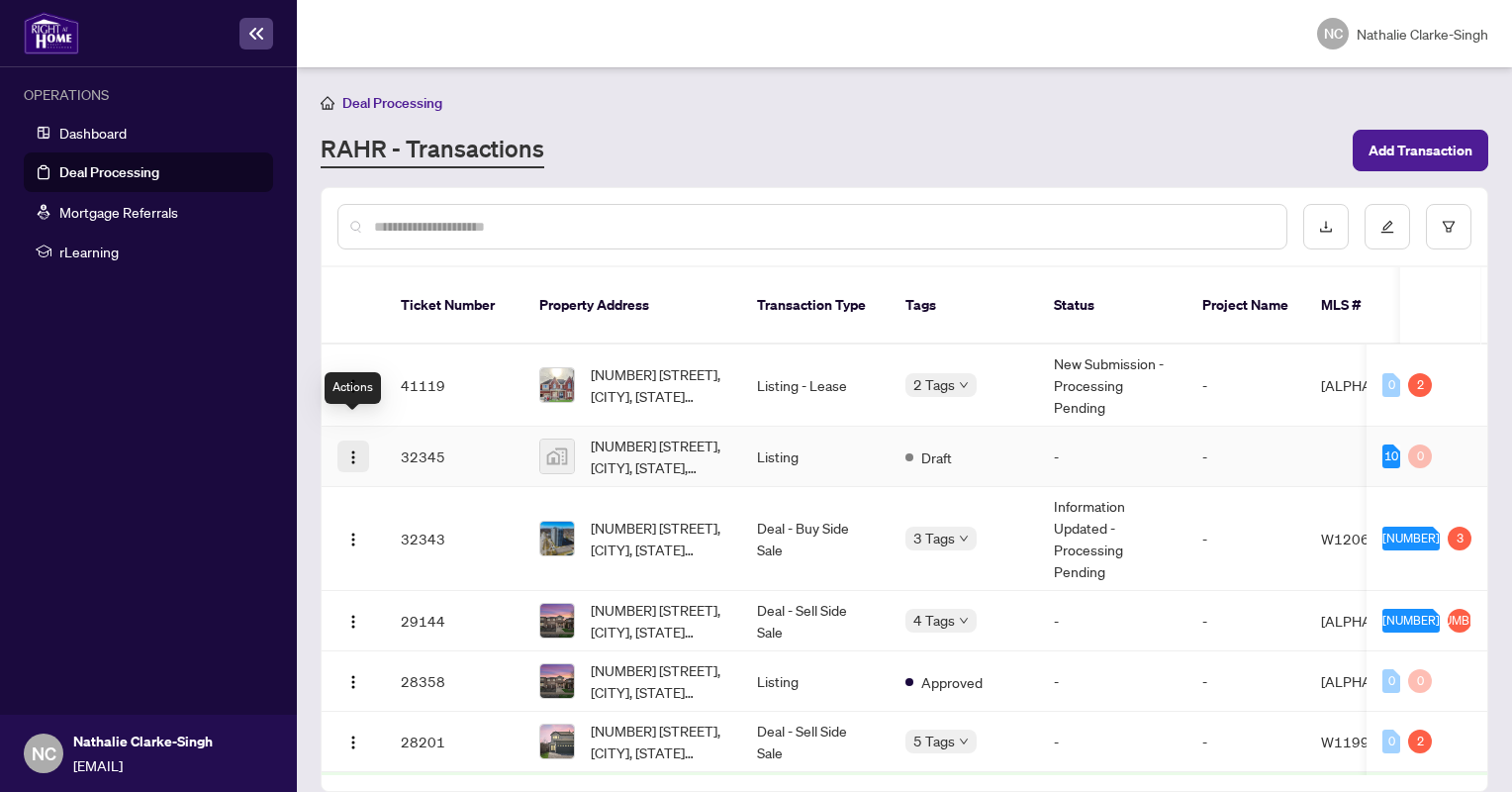 click at bounding box center (353, 457) 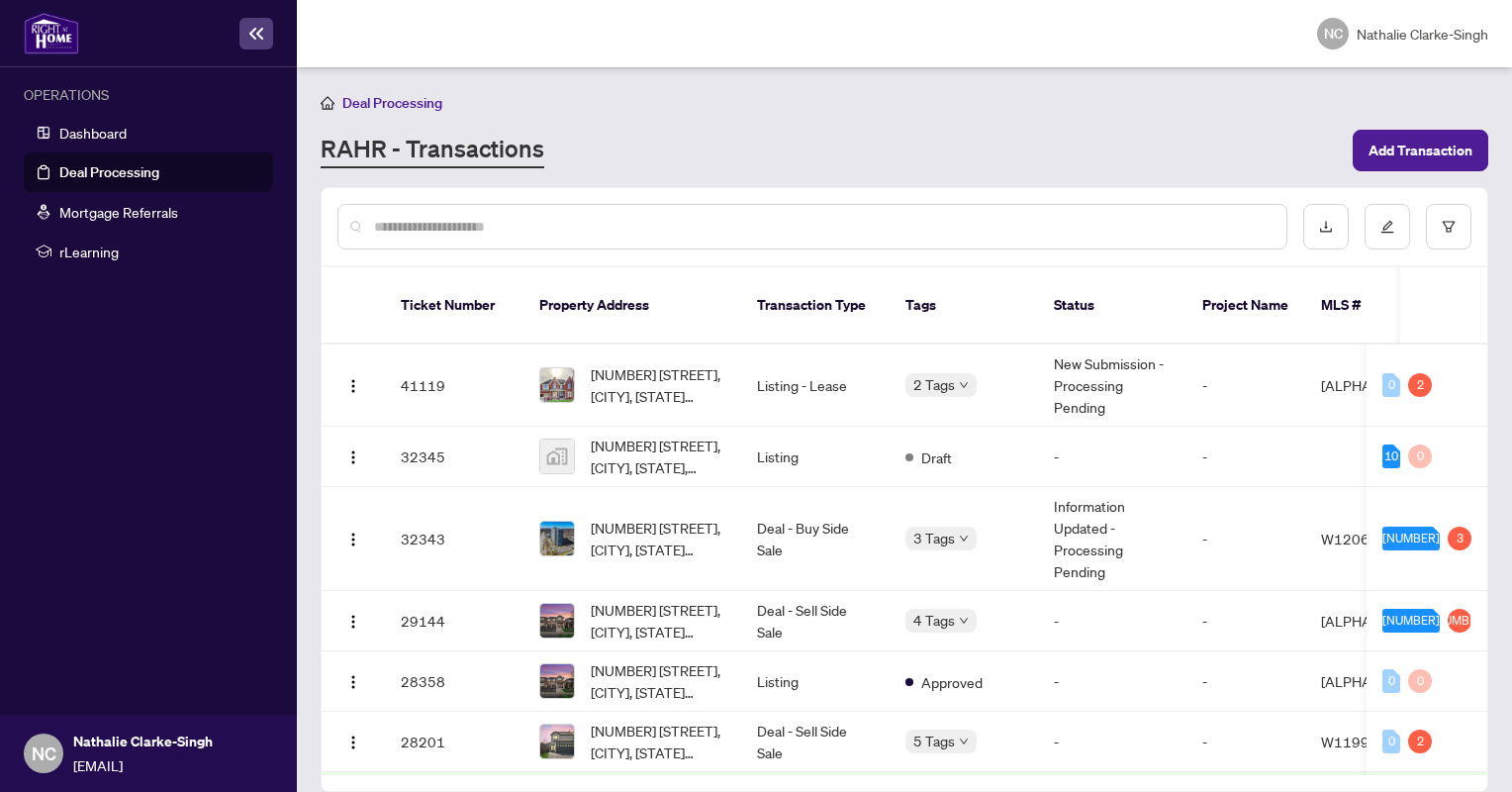 drag, startPoint x: 306, startPoint y: 428, endPoint x: 722, endPoint y: 493, distance: 421.048 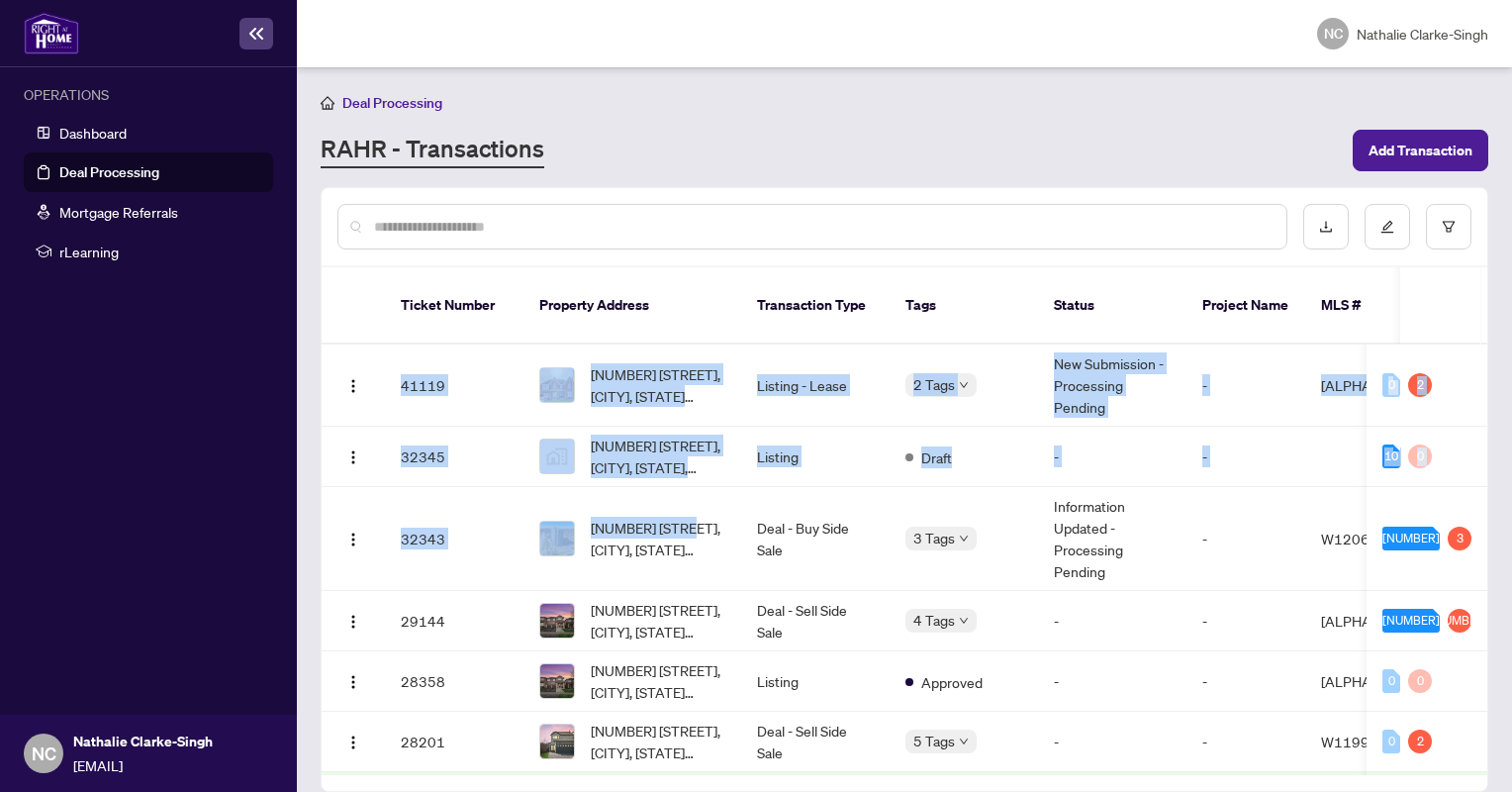 drag, startPoint x: 722, startPoint y: 493, endPoint x: 843, endPoint y: 428, distance: 137.35356 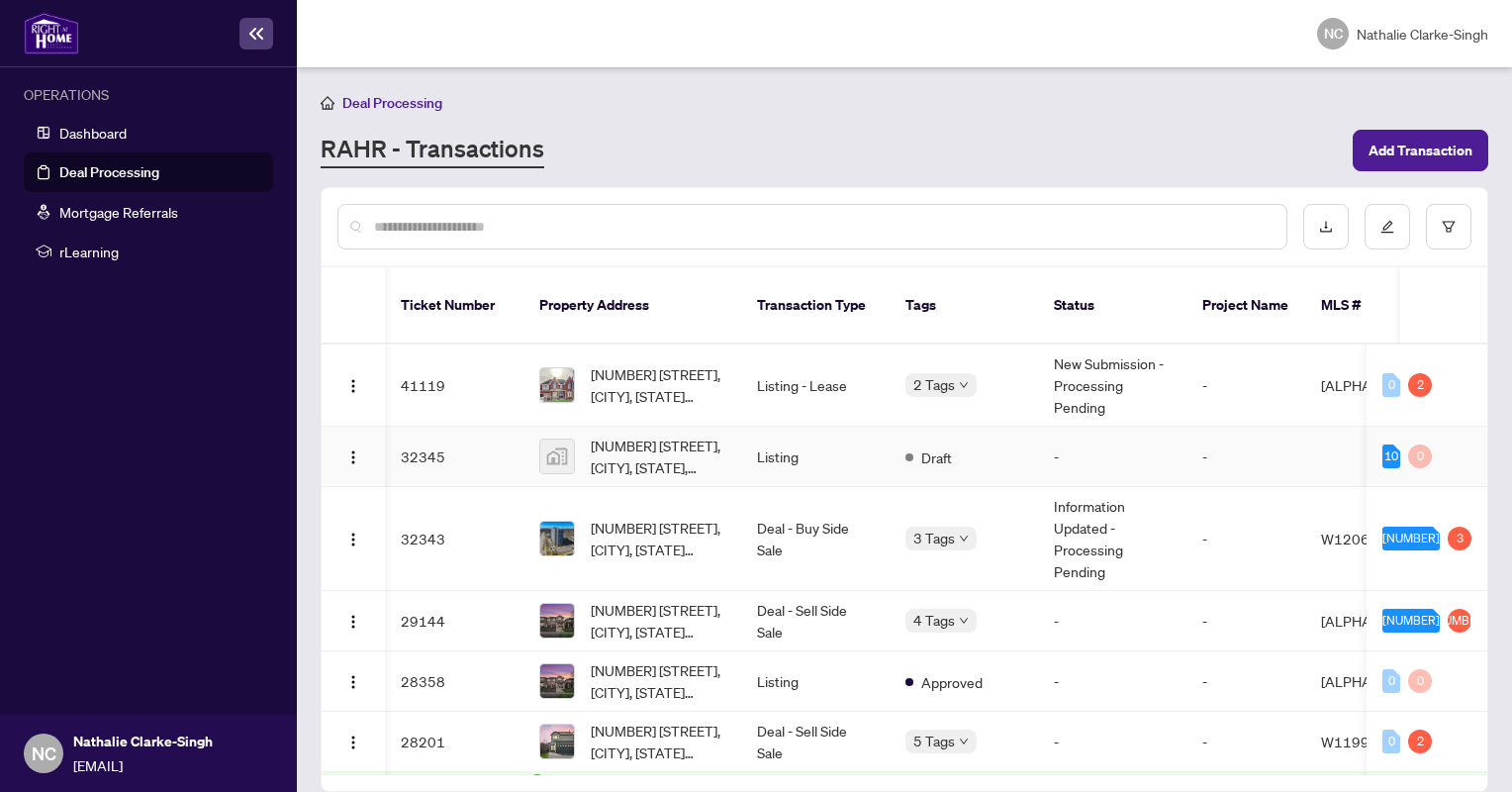 scroll, scrollTop: 0, scrollLeft: 94, axis: horizontal 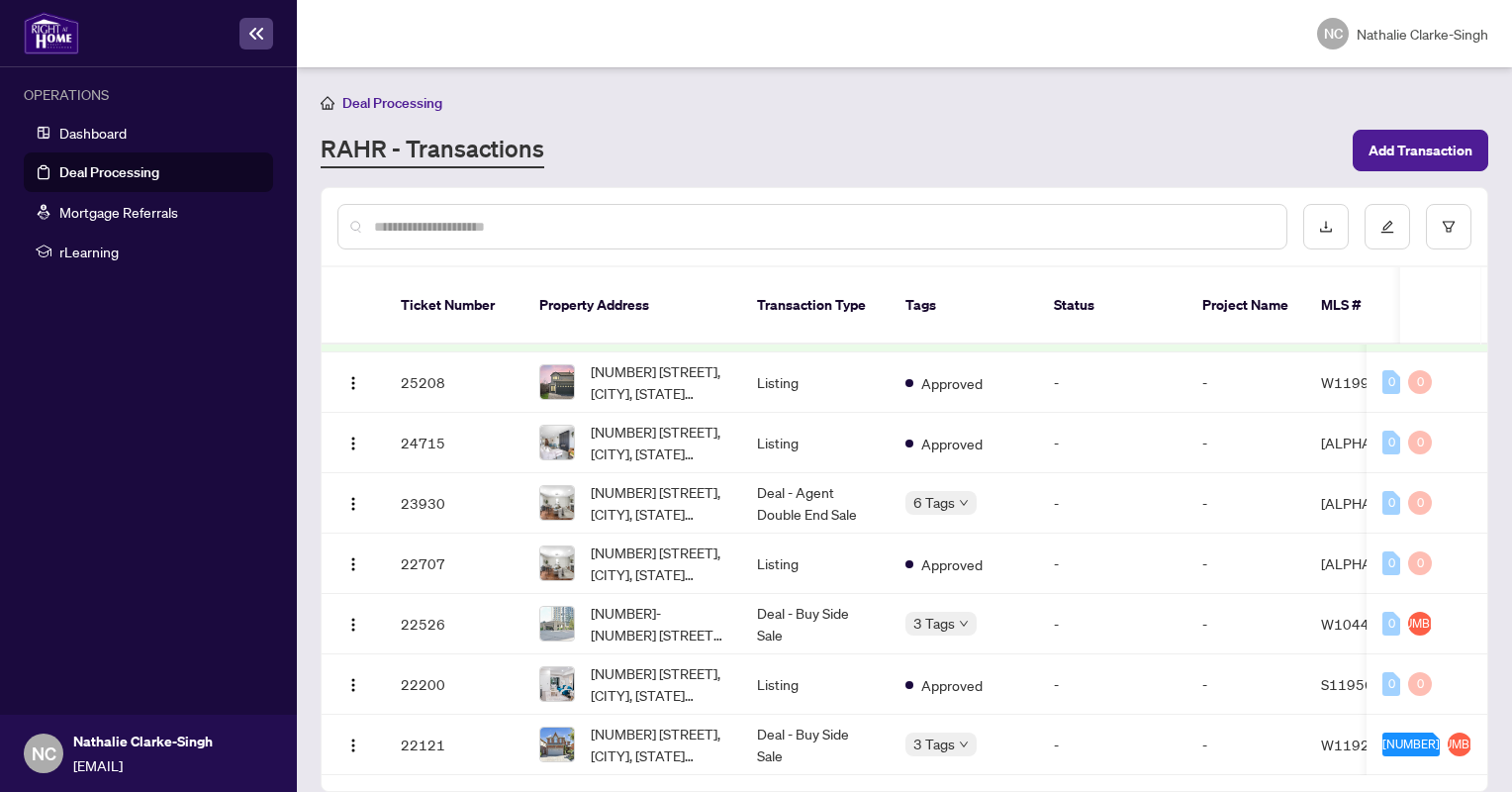 click at bounding box center [822, 227] 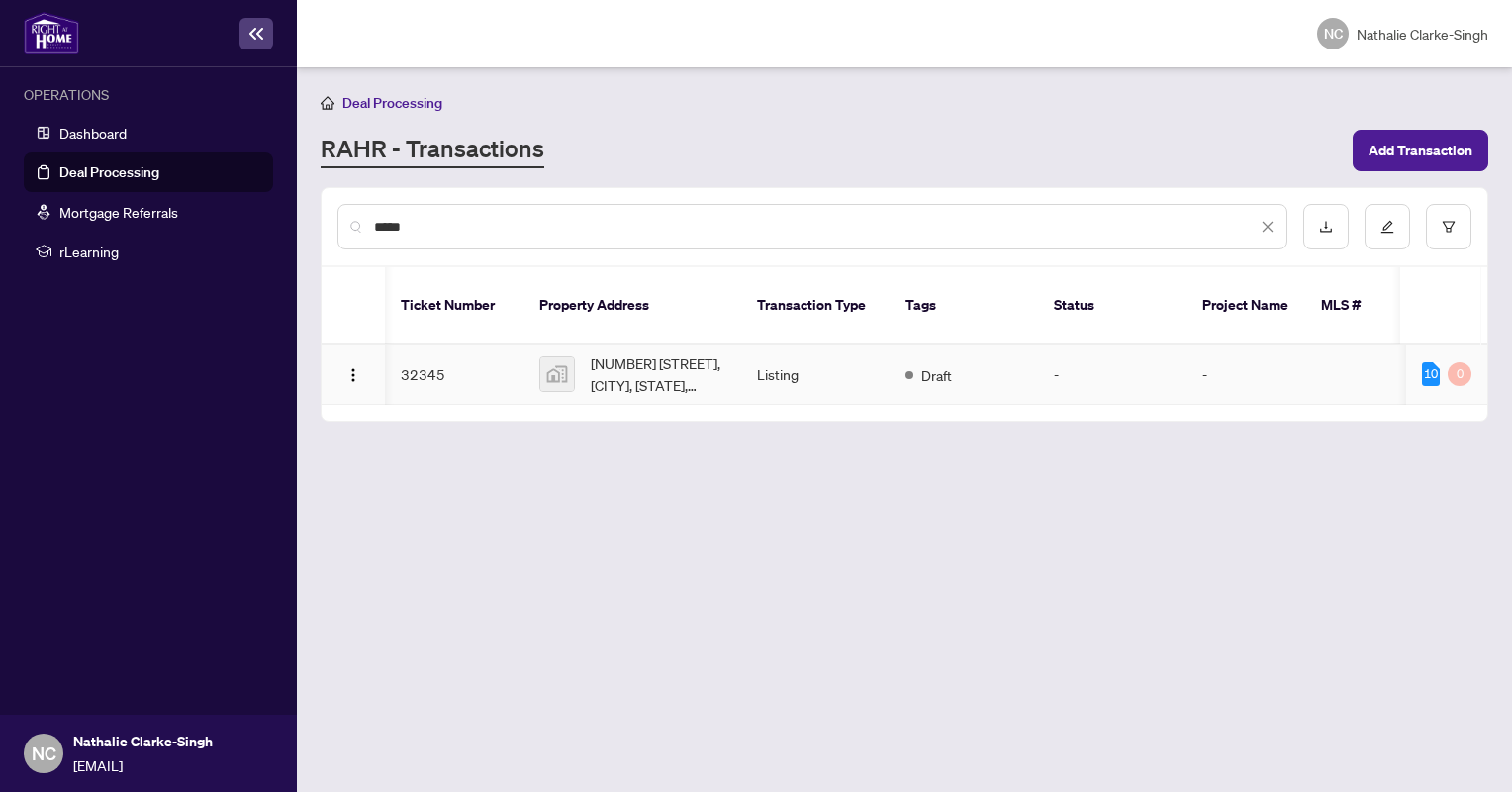 scroll, scrollTop: 0, scrollLeft: 150, axis: horizontal 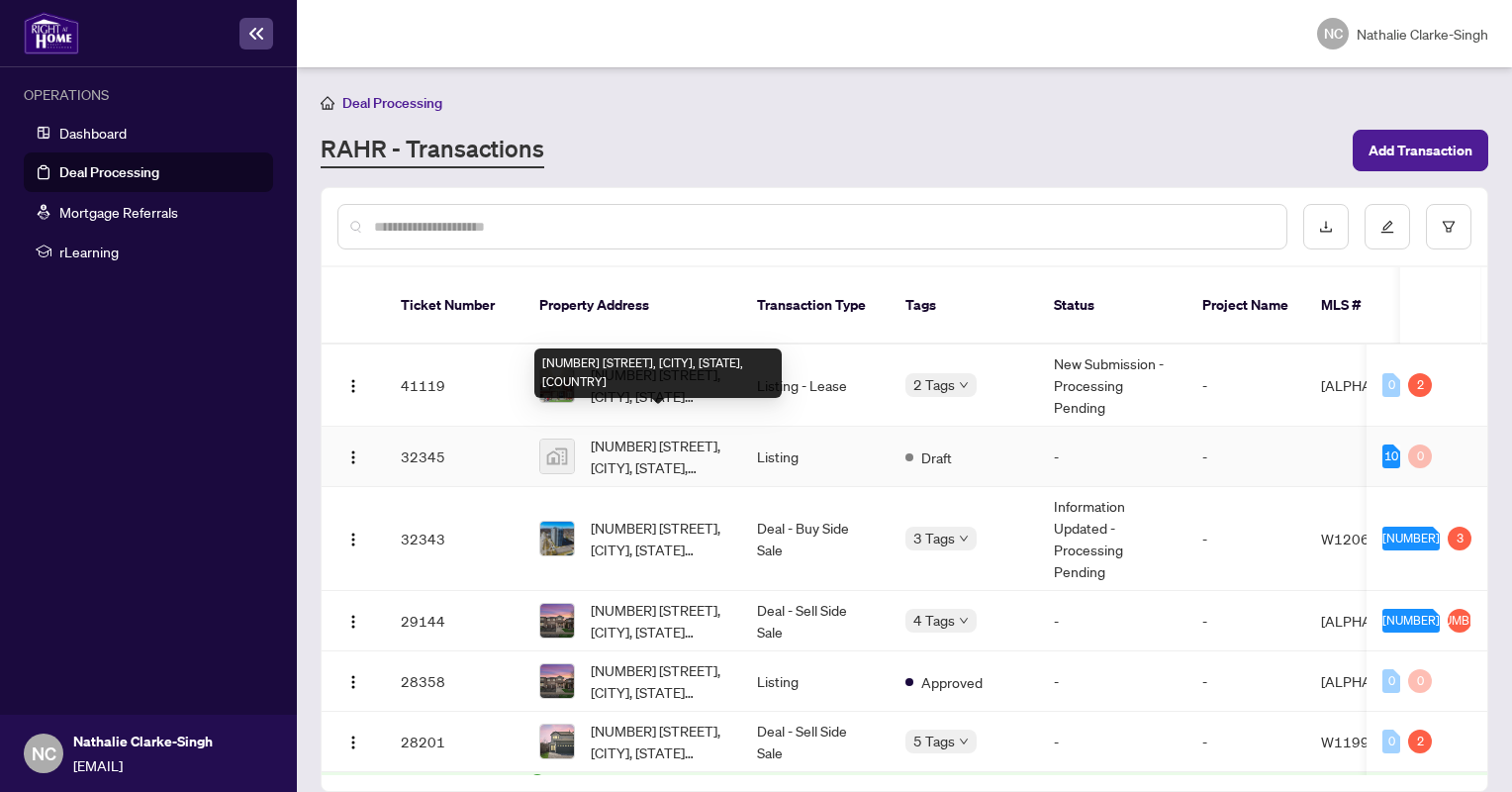 click on "[NUMBER] [STREET], [CITY], [STATE], [COUNTRY]" at bounding box center [658, 456] 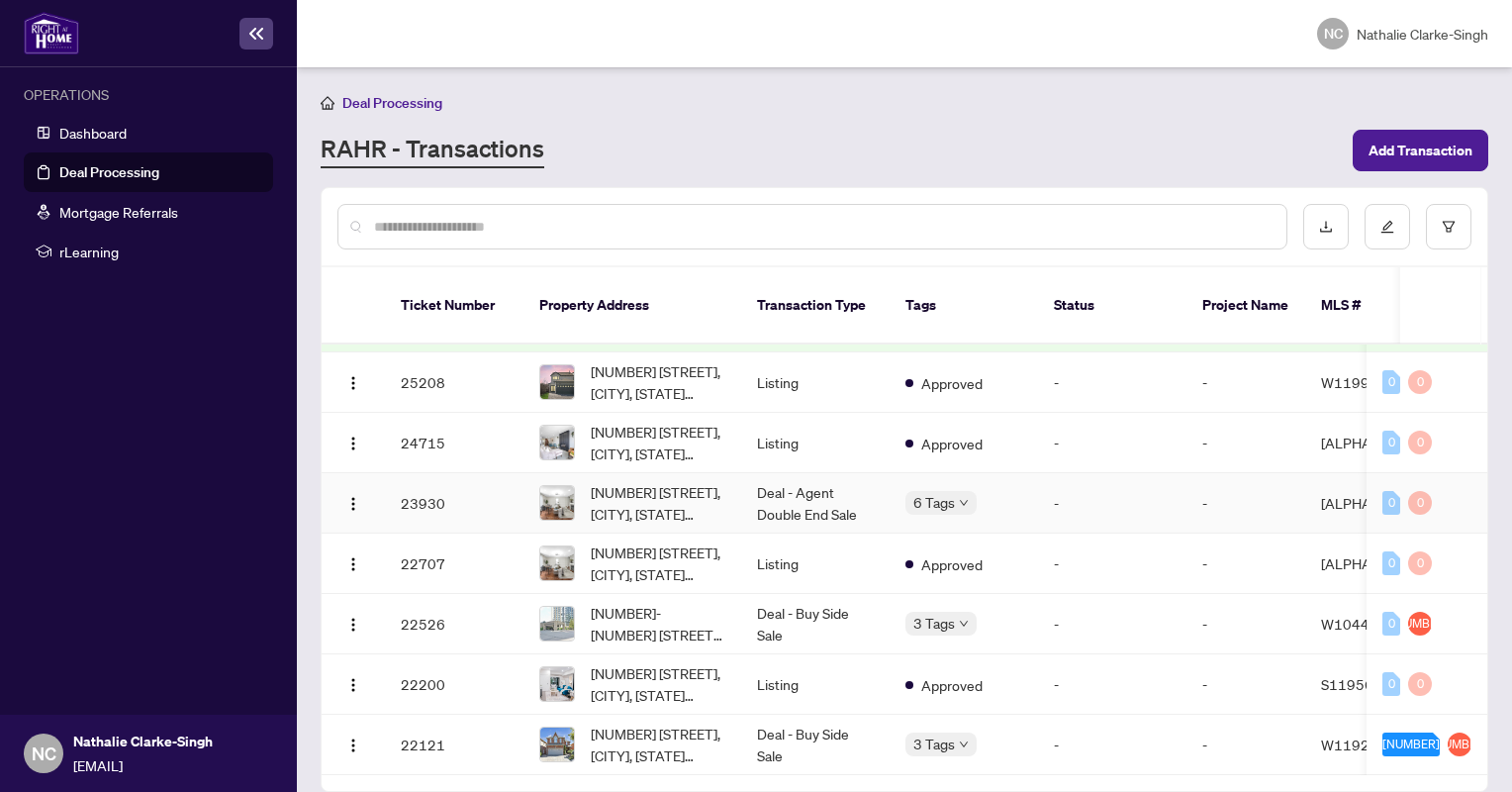 scroll, scrollTop: 0, scrollLeft: 0, axis: both 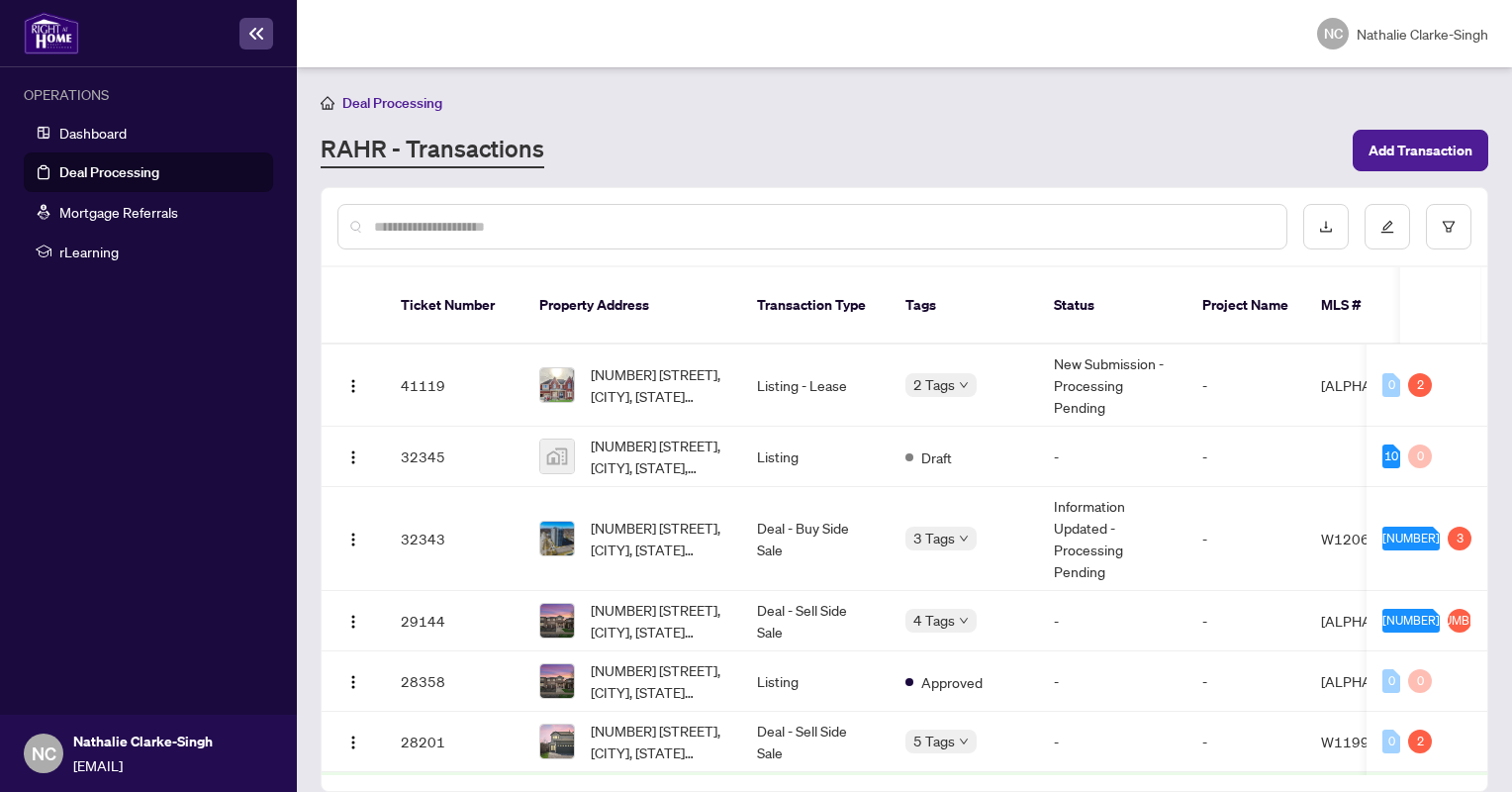 click at bounding box center (256, 34) 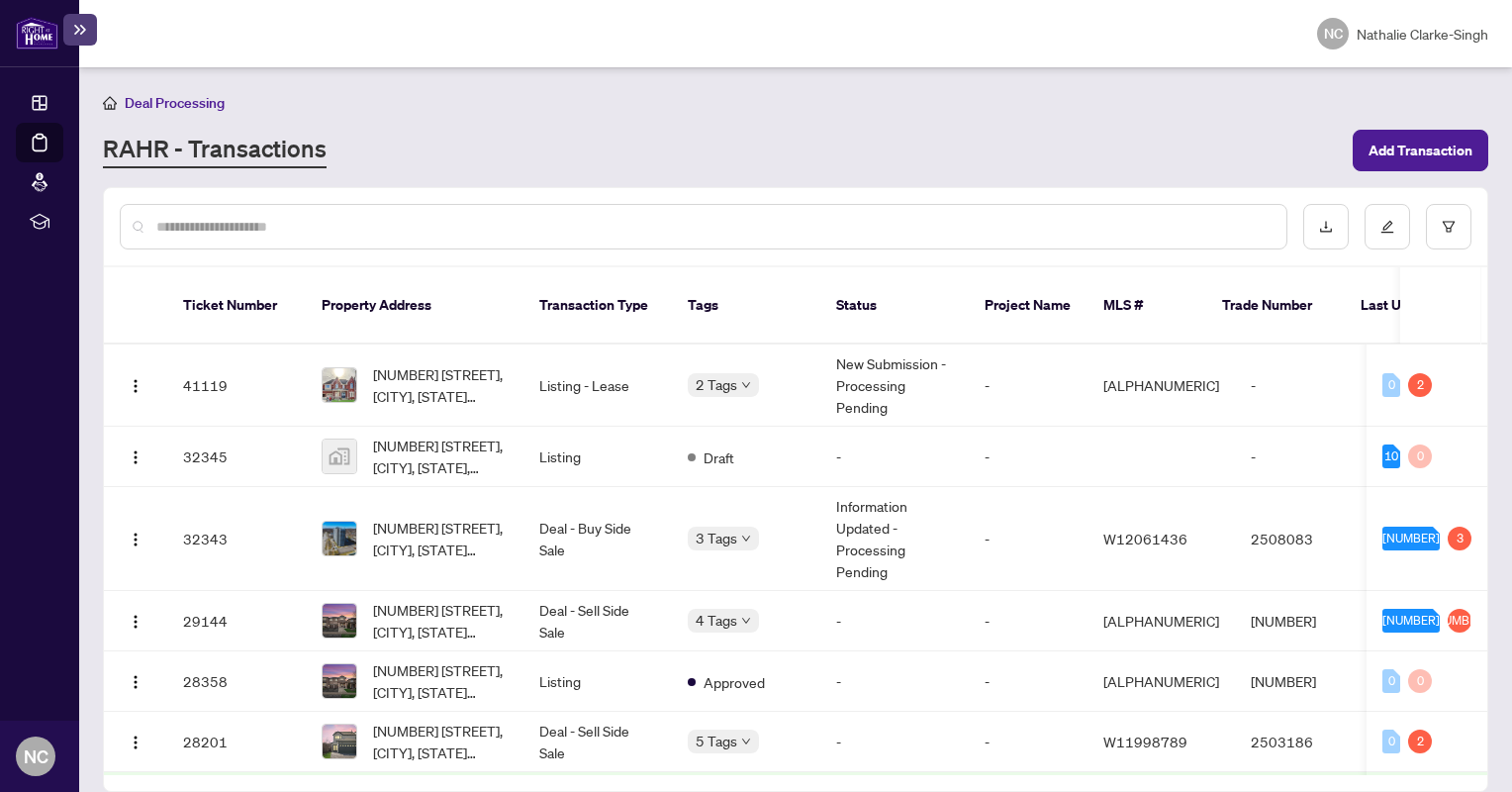 click at bounding box center [80, 30] 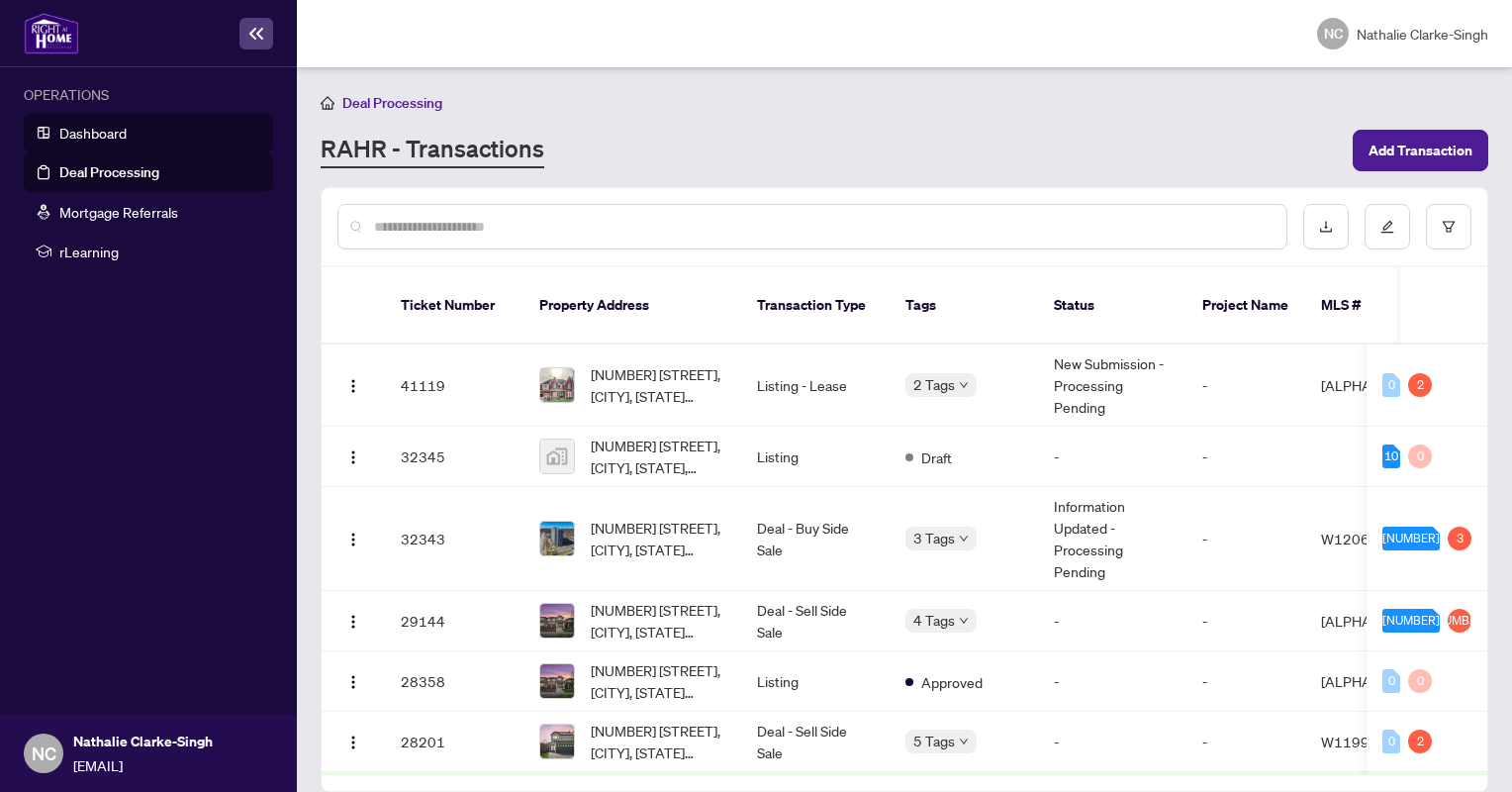 click on "Dashboard" at bounding box center (93, 133) 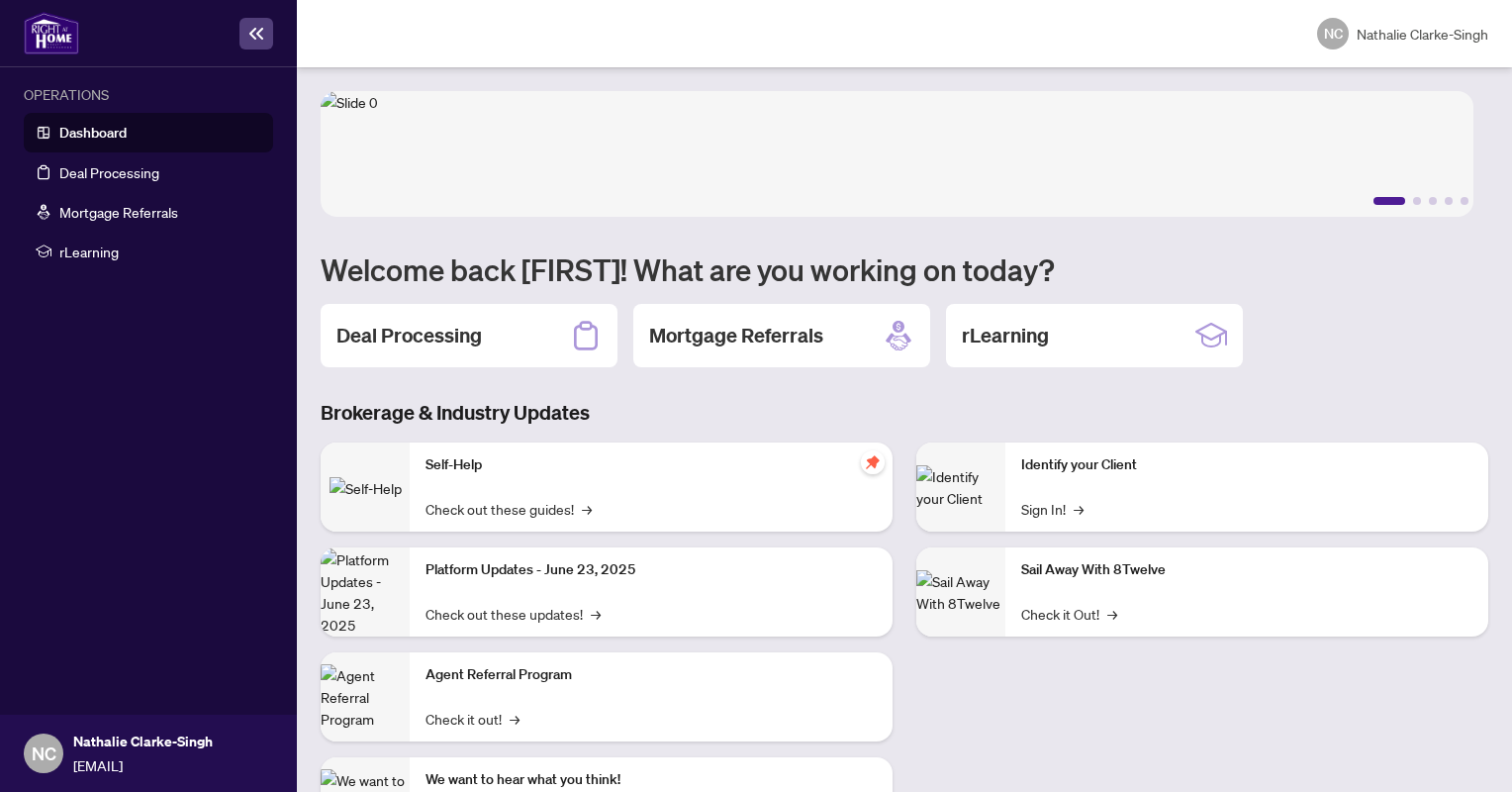 scroll, scrollTop: 106, scrollLeft: 0, axis: vertical 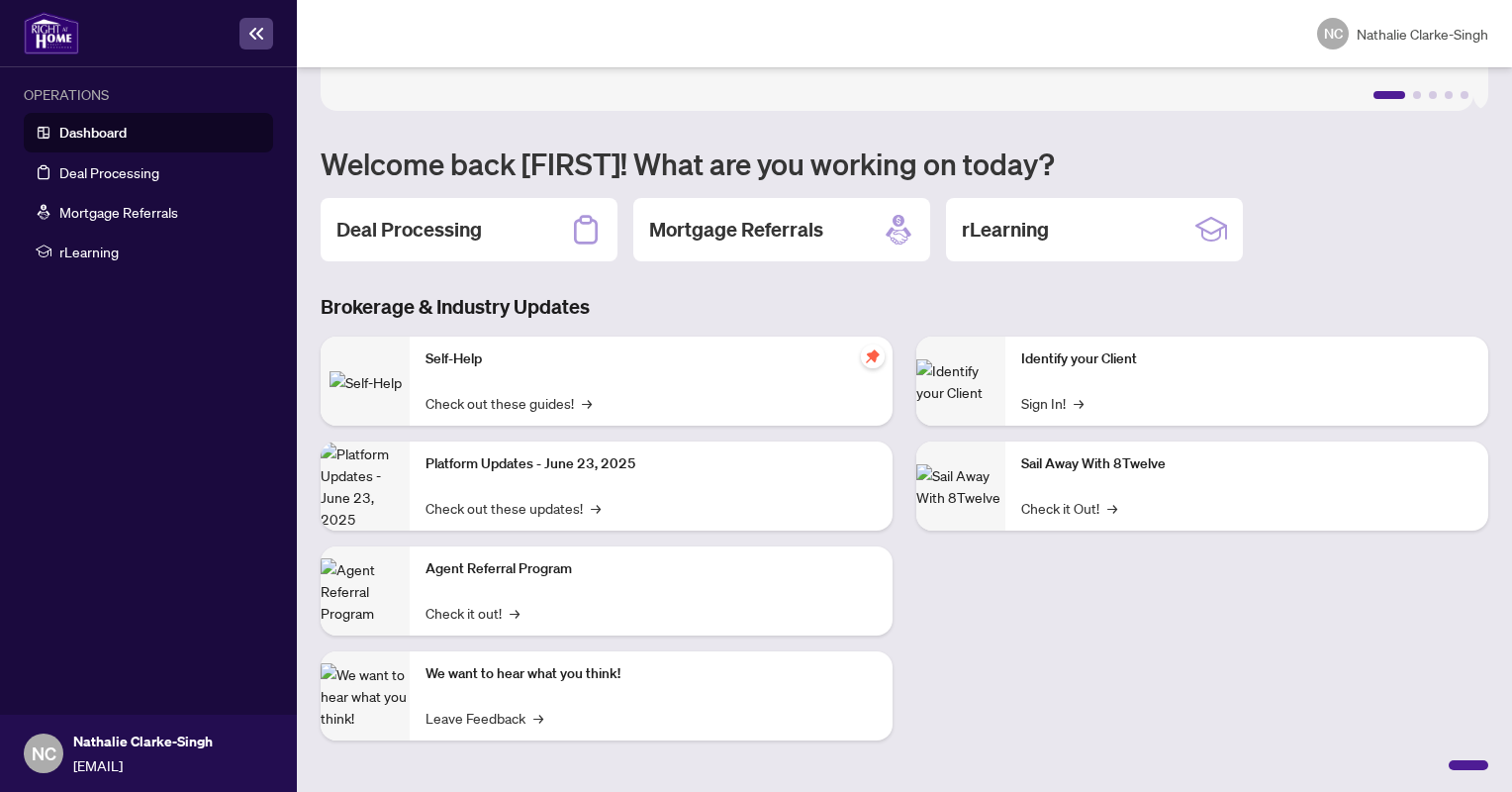 click at bounding box center (1468, 765) 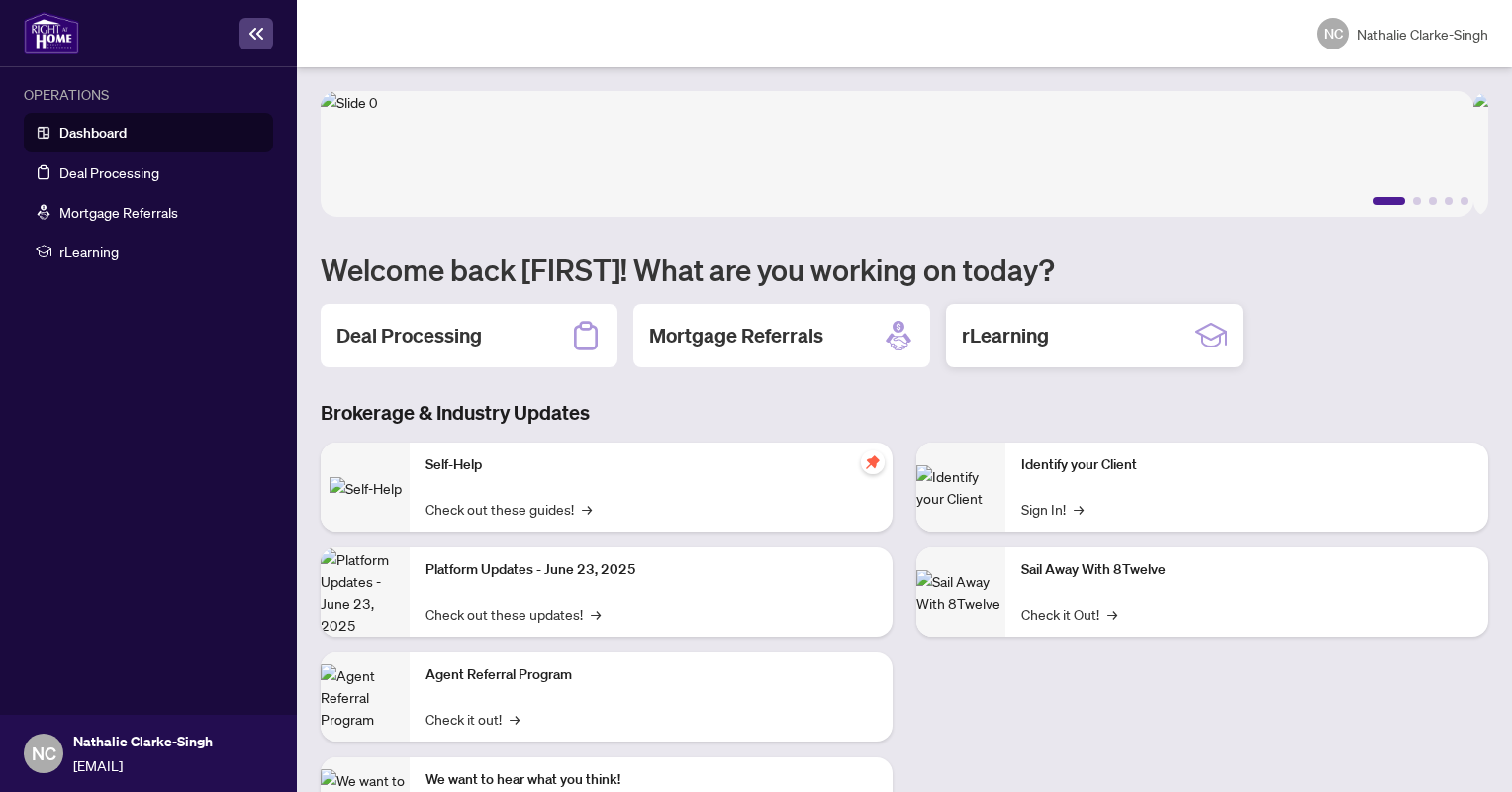 click on "rLearning" at bounding box center [1094, 336] 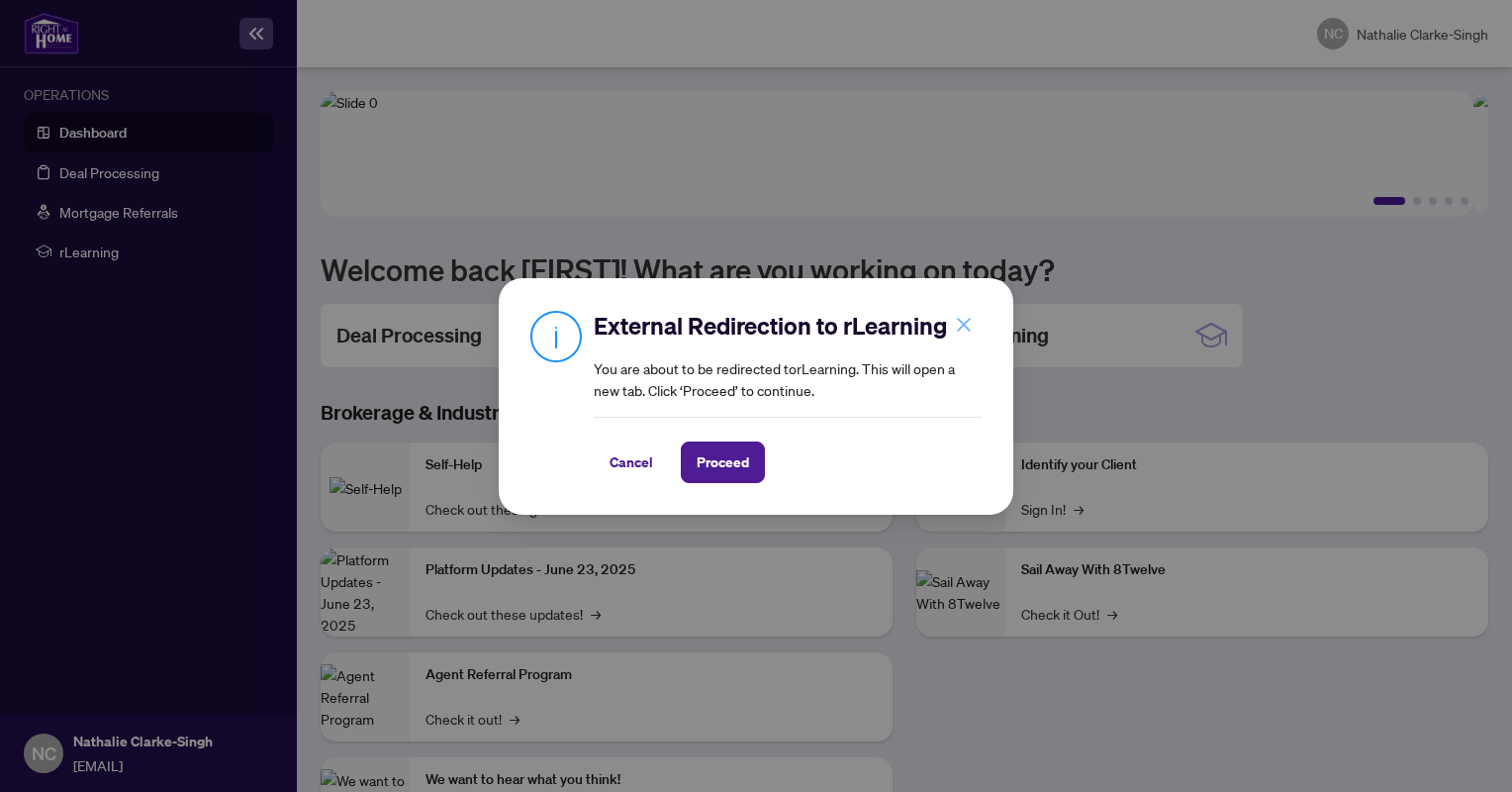 click at bounding box center [964, 325] 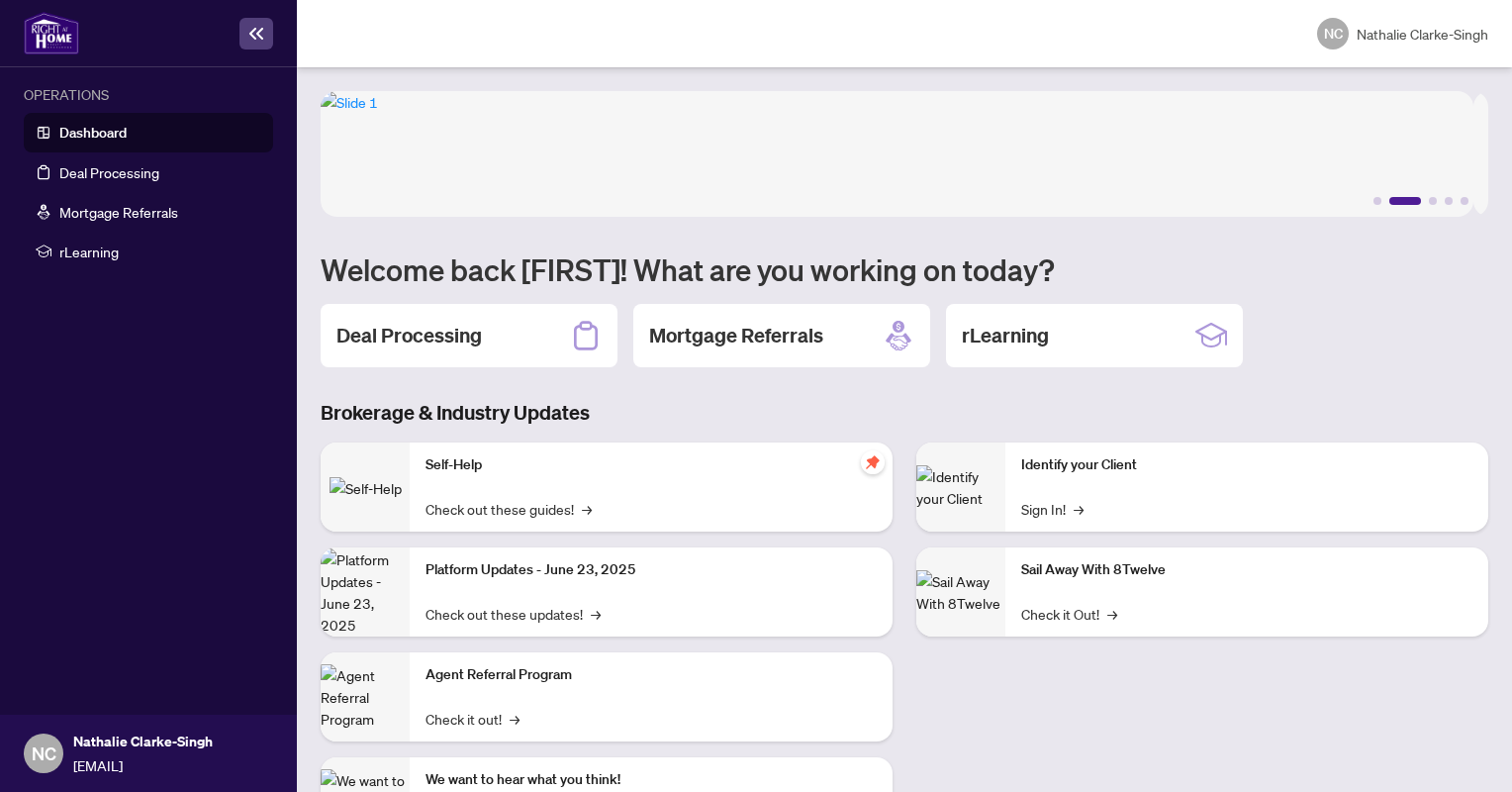 scroll, scrollTop: 106, scrollLeft: 0, axis: vertical 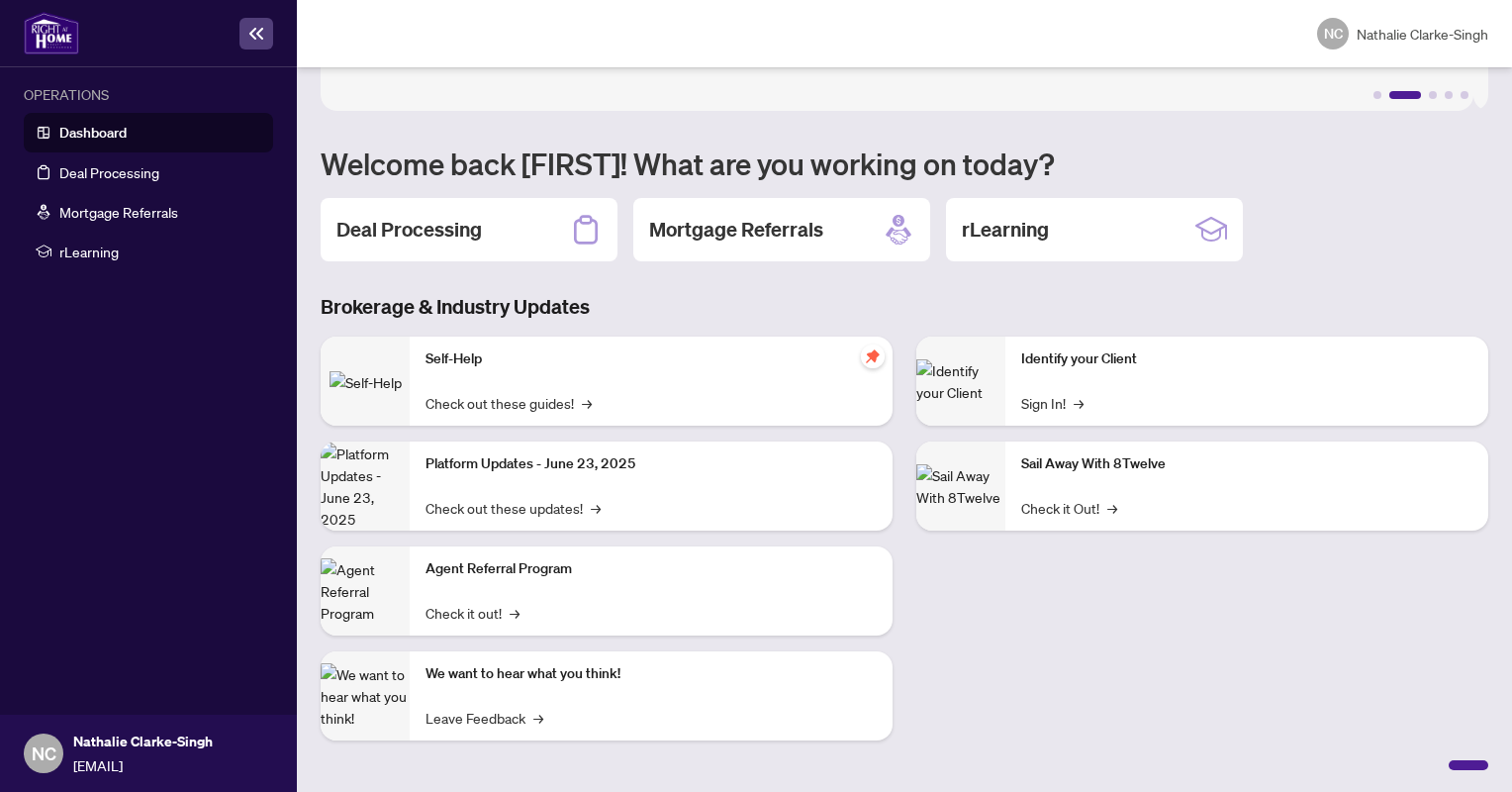 click on "NC" at bounding box center (44, 753) 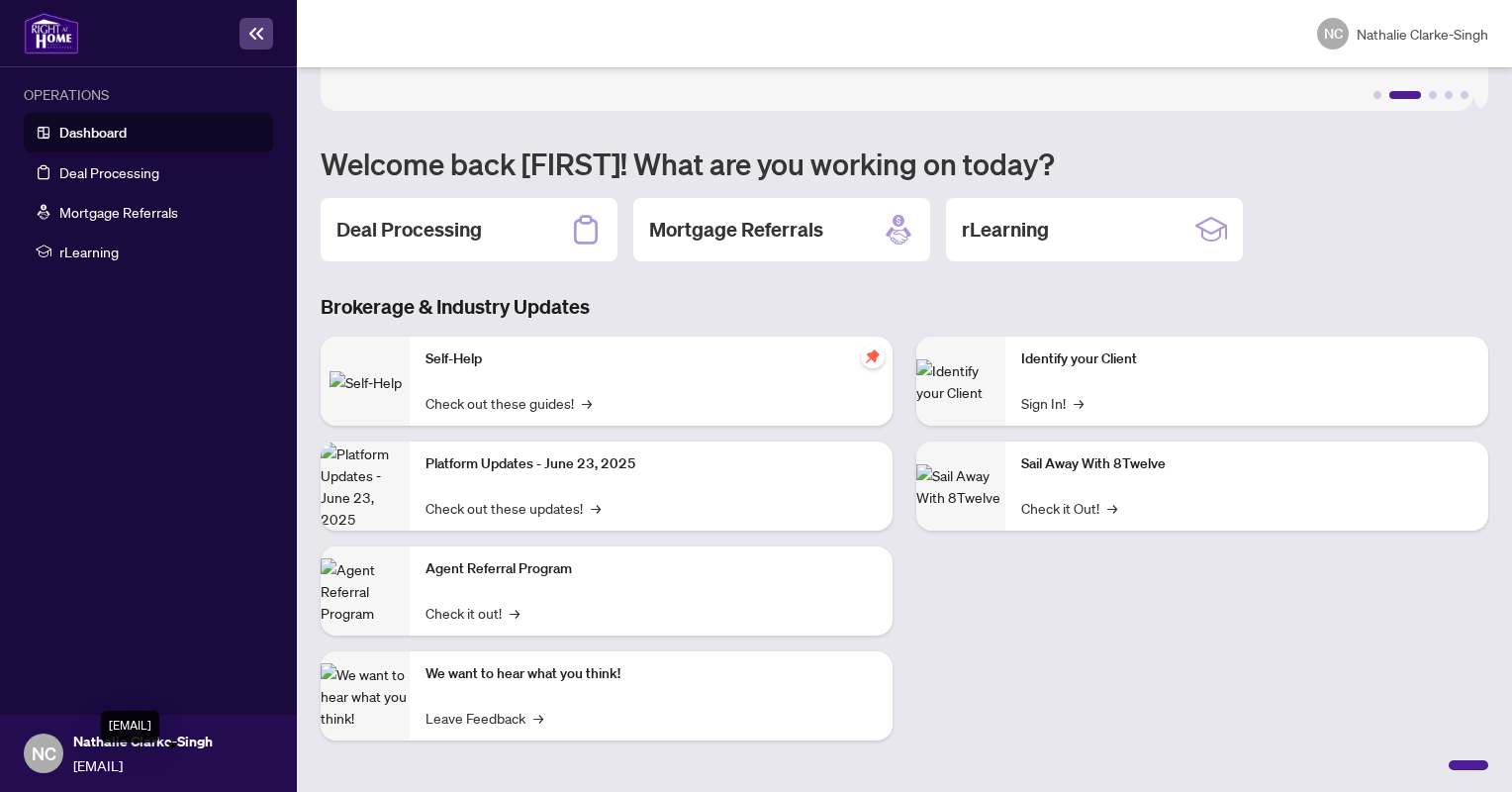 click on "[EMAIL]" at bounding box center [172, 765] 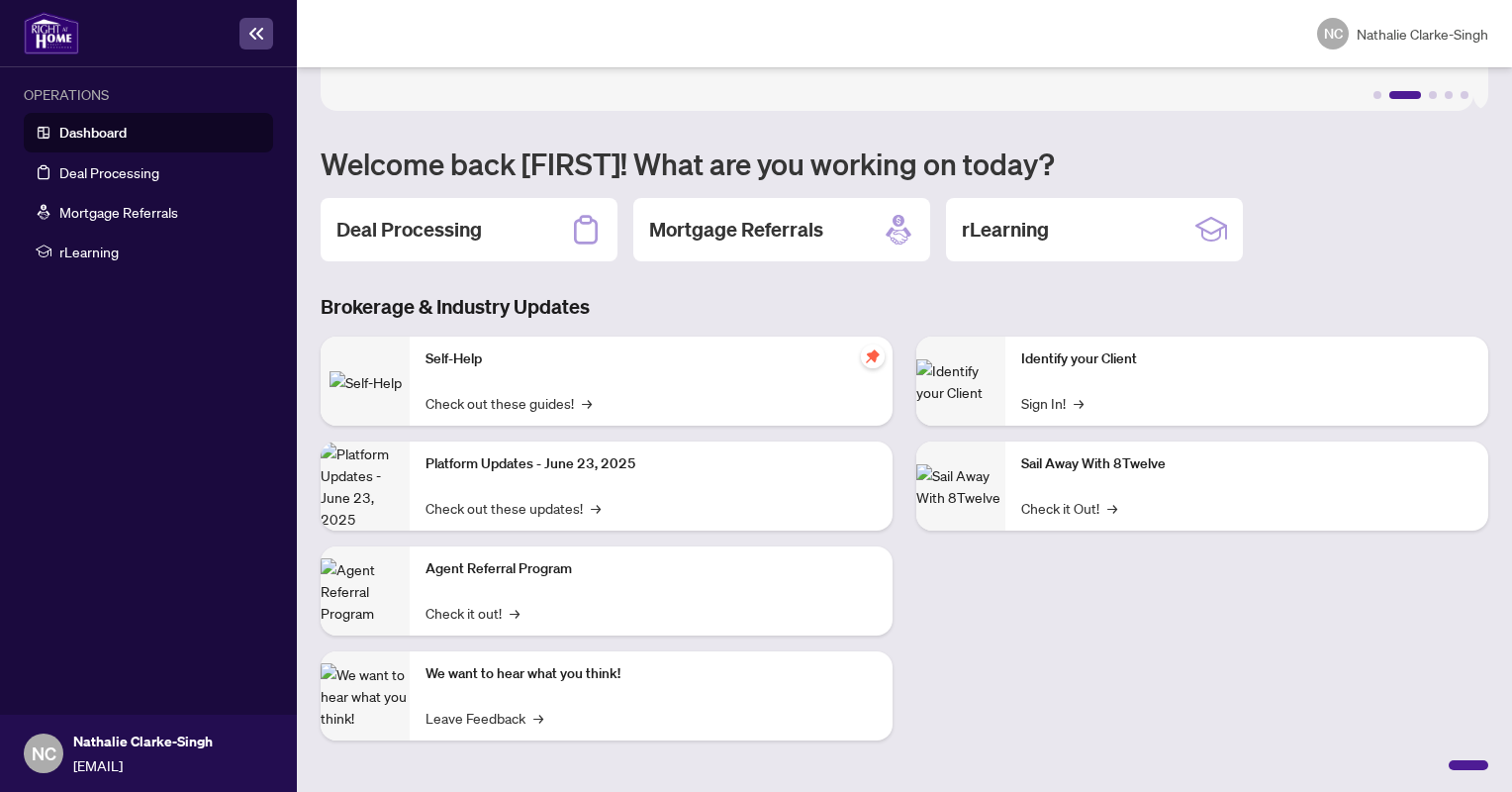 drag, startPoint x: 90, startPoint y: 218, endPoint x: 87, endPoint y: 134, distance: 84.053554 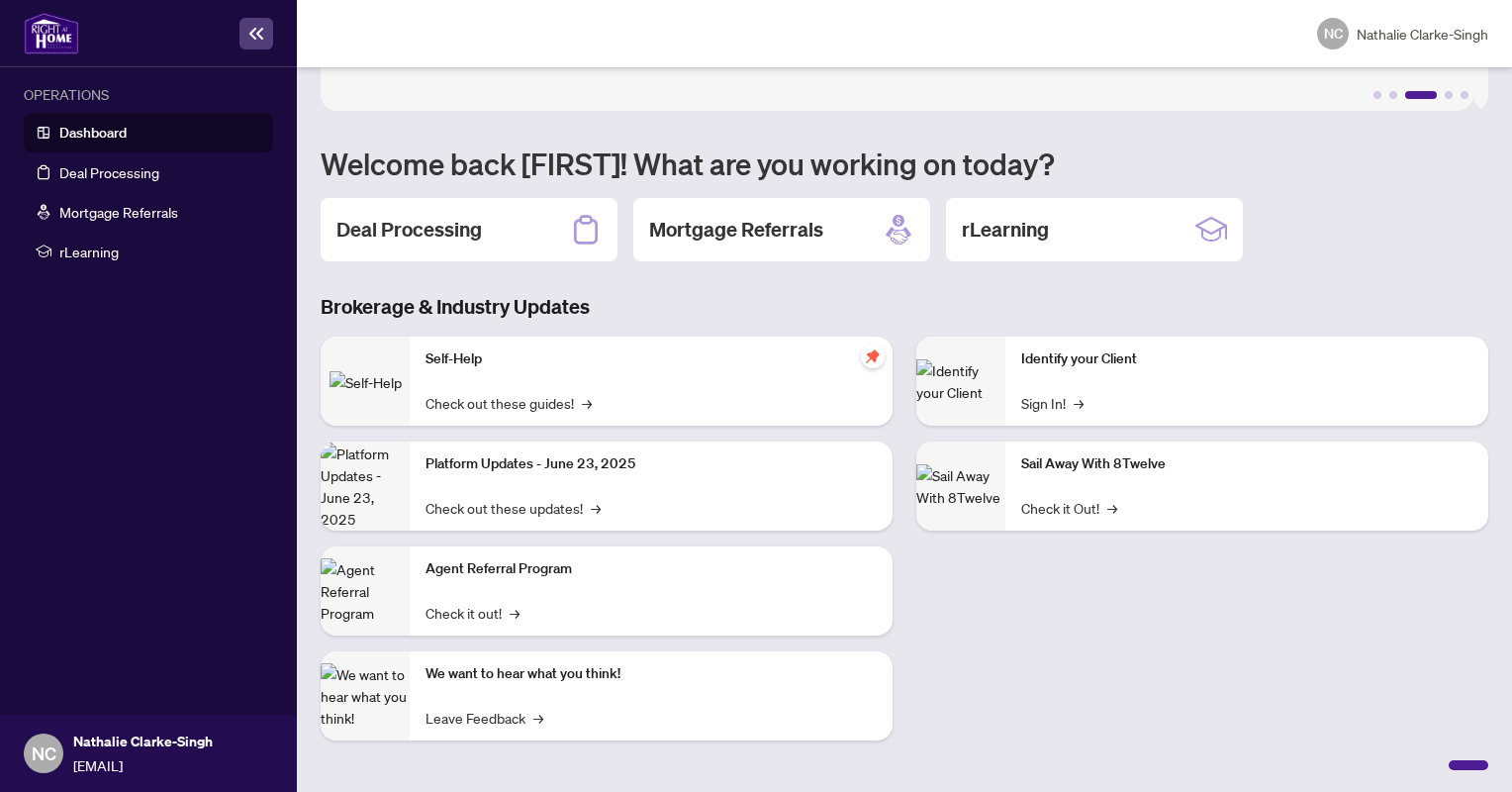 click at bounding box center (51, 33) 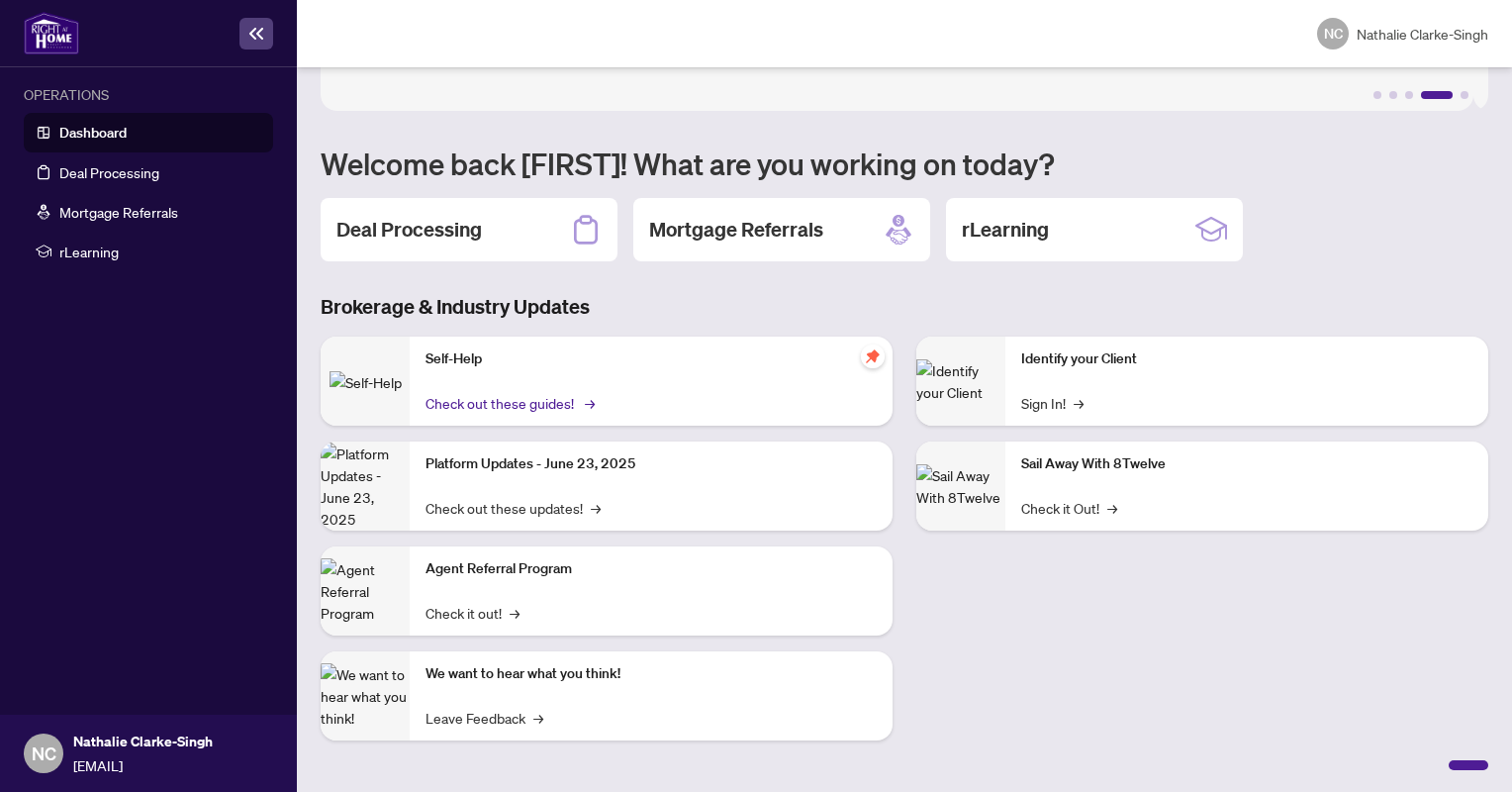 click on "Check out these guides! →" at bounding box center [509, 403] 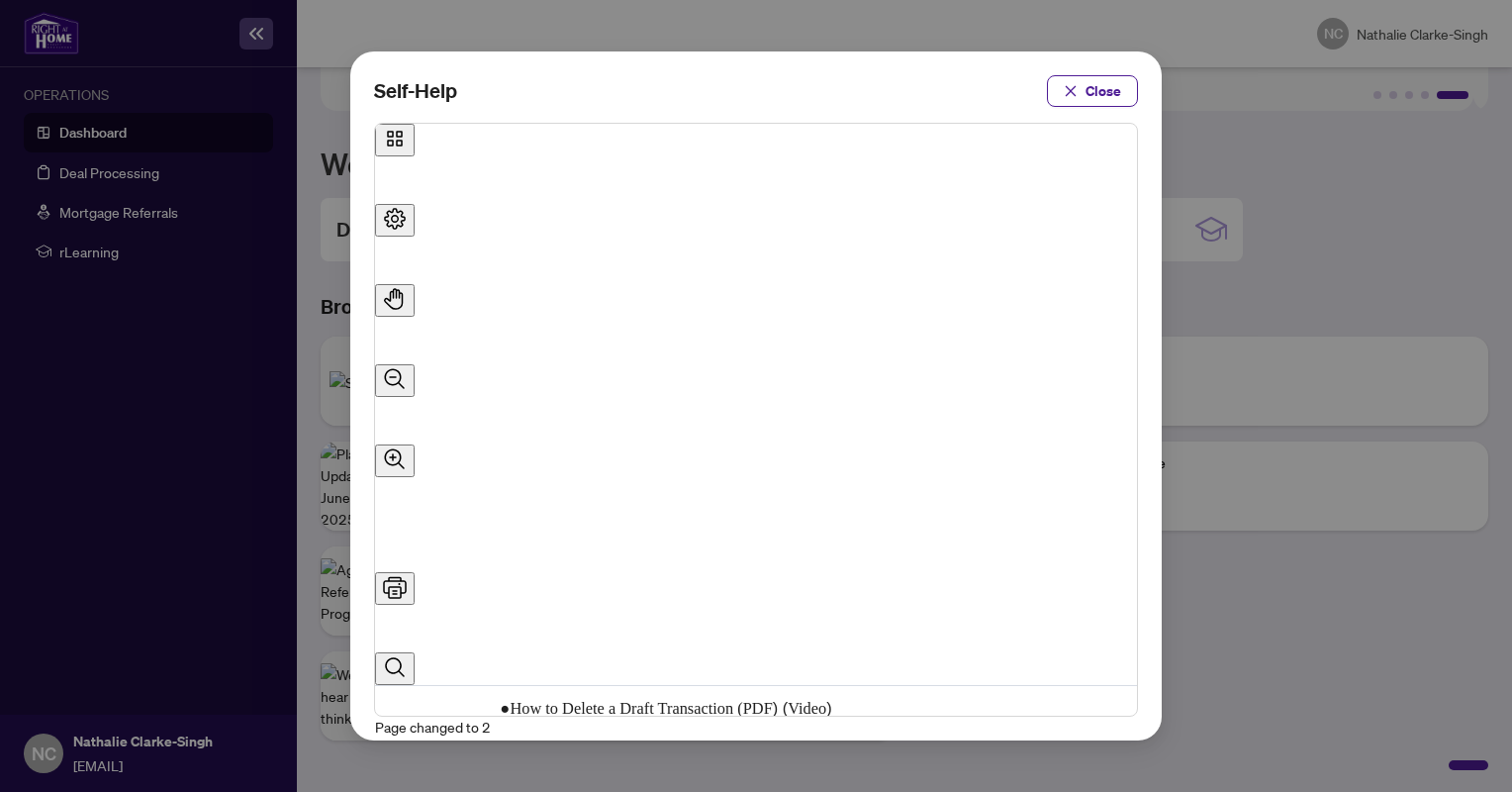 scroll, scrollTop: 1350, scrollLeft: 0, axis: vertical 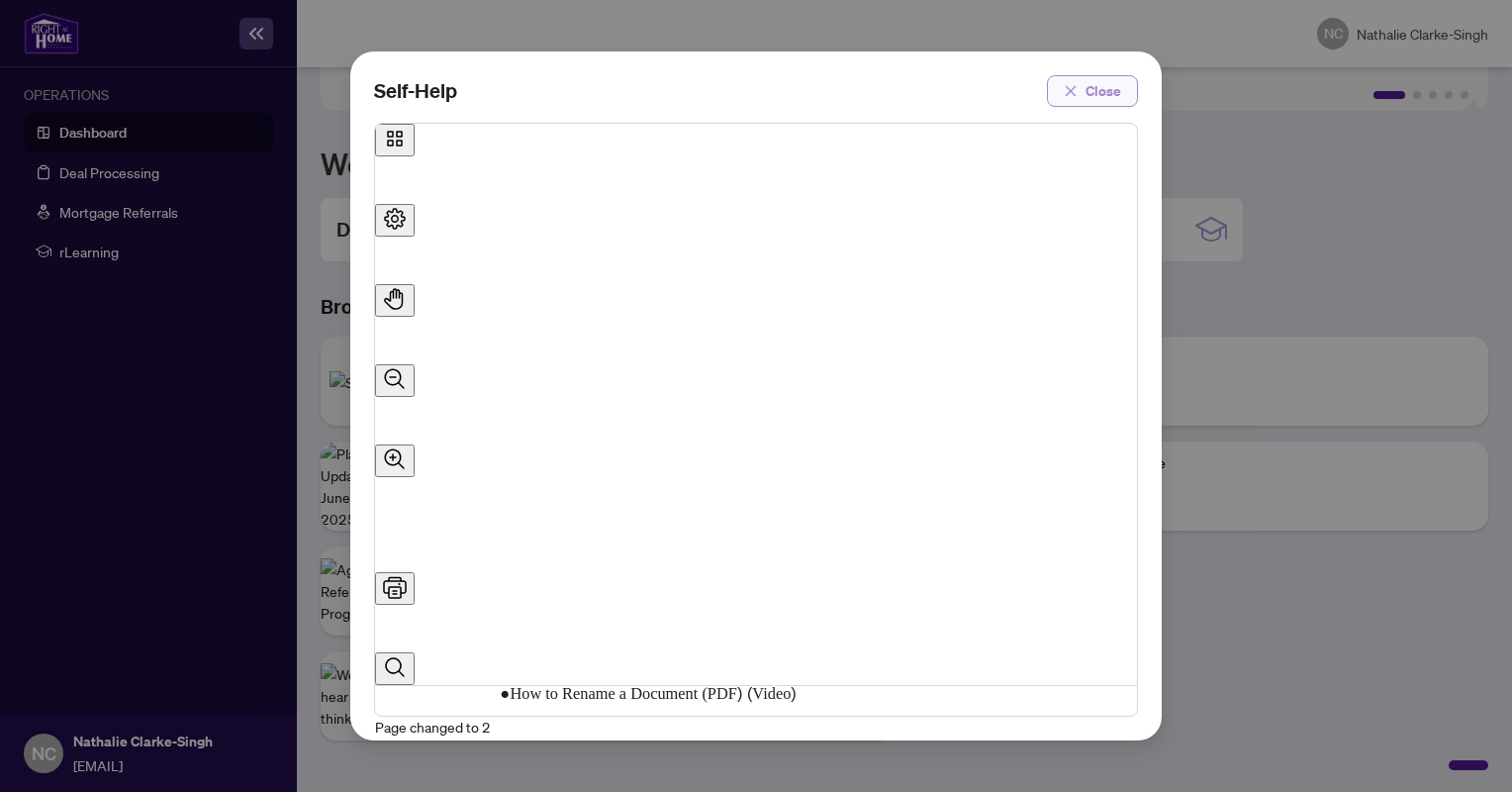 click on "Close" at bounding box center [1103, 91] 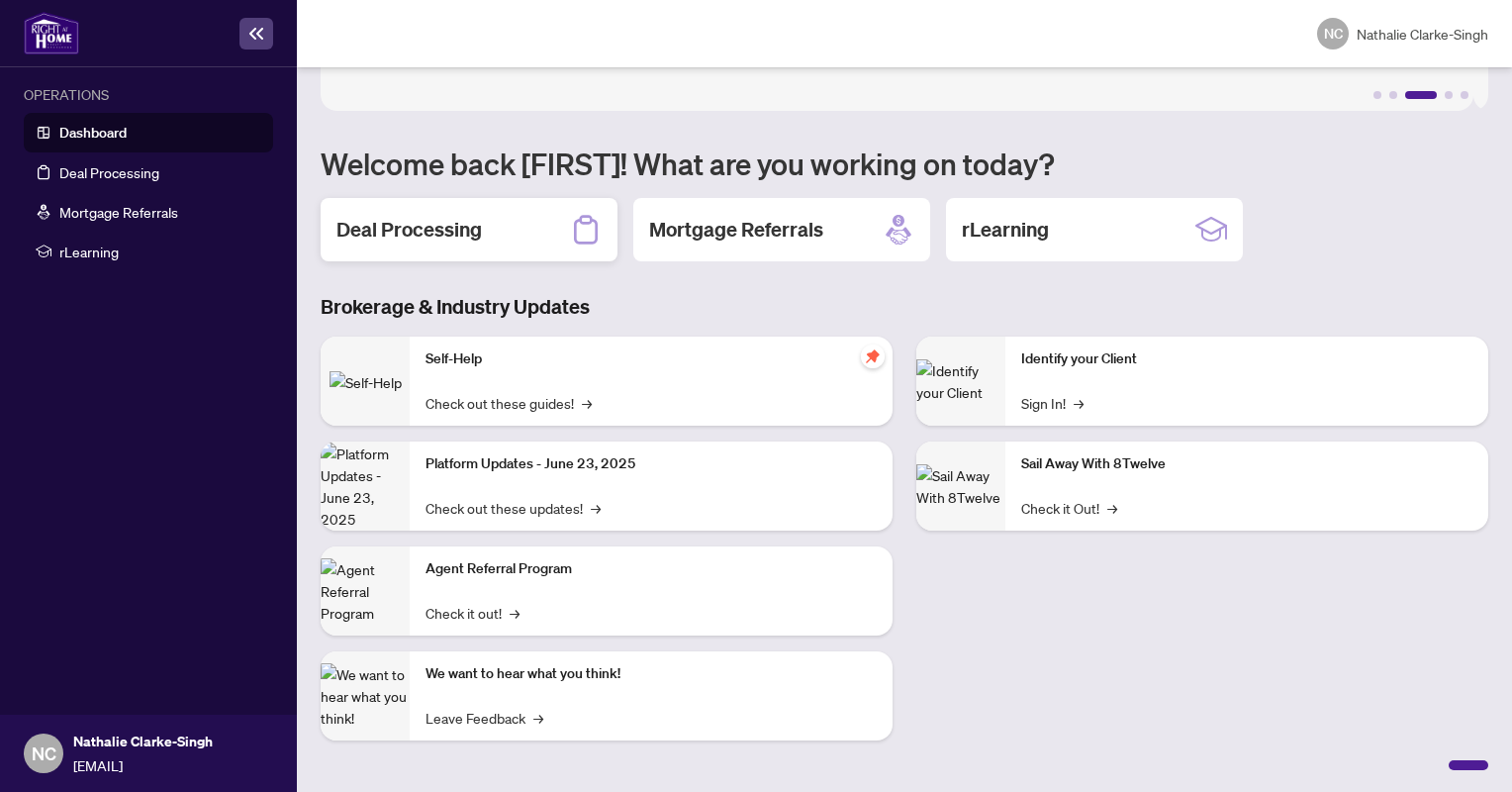 scroll, scrollTop: 0, scrollLeft: 0, axis: both 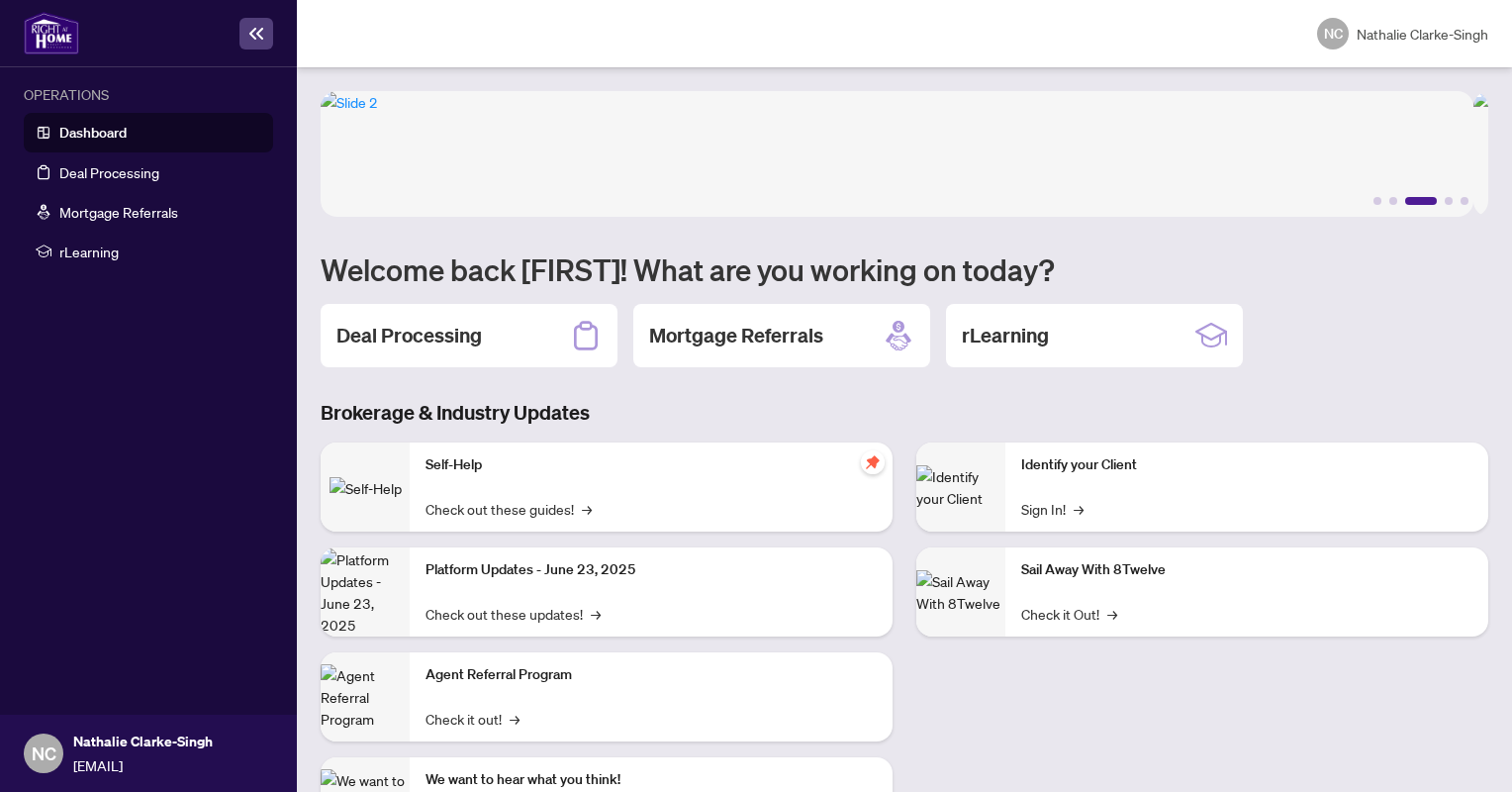click at bounding box center (51, 33) 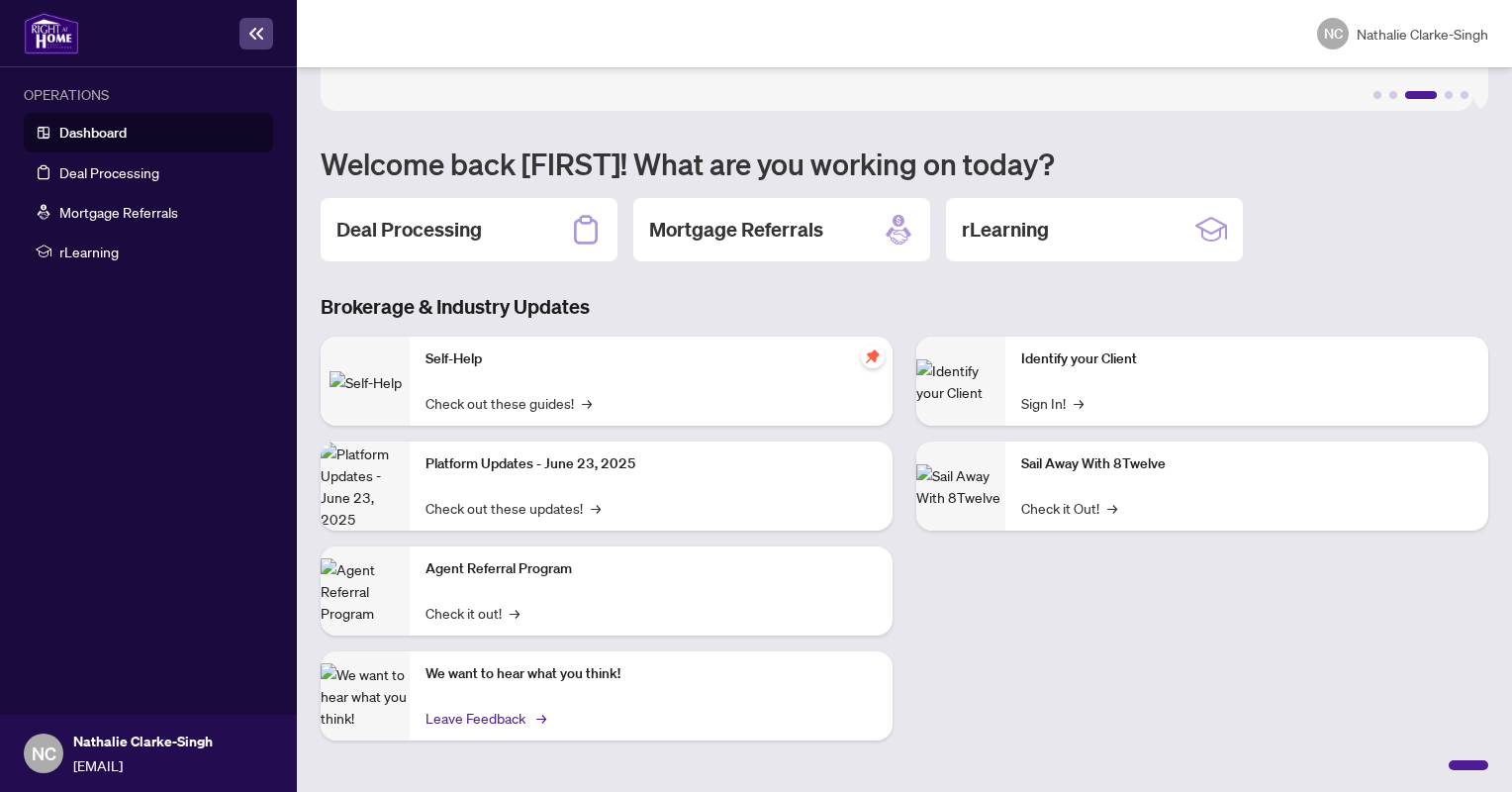 click on "Leave Feedback →" at bounding box center [484, 718] 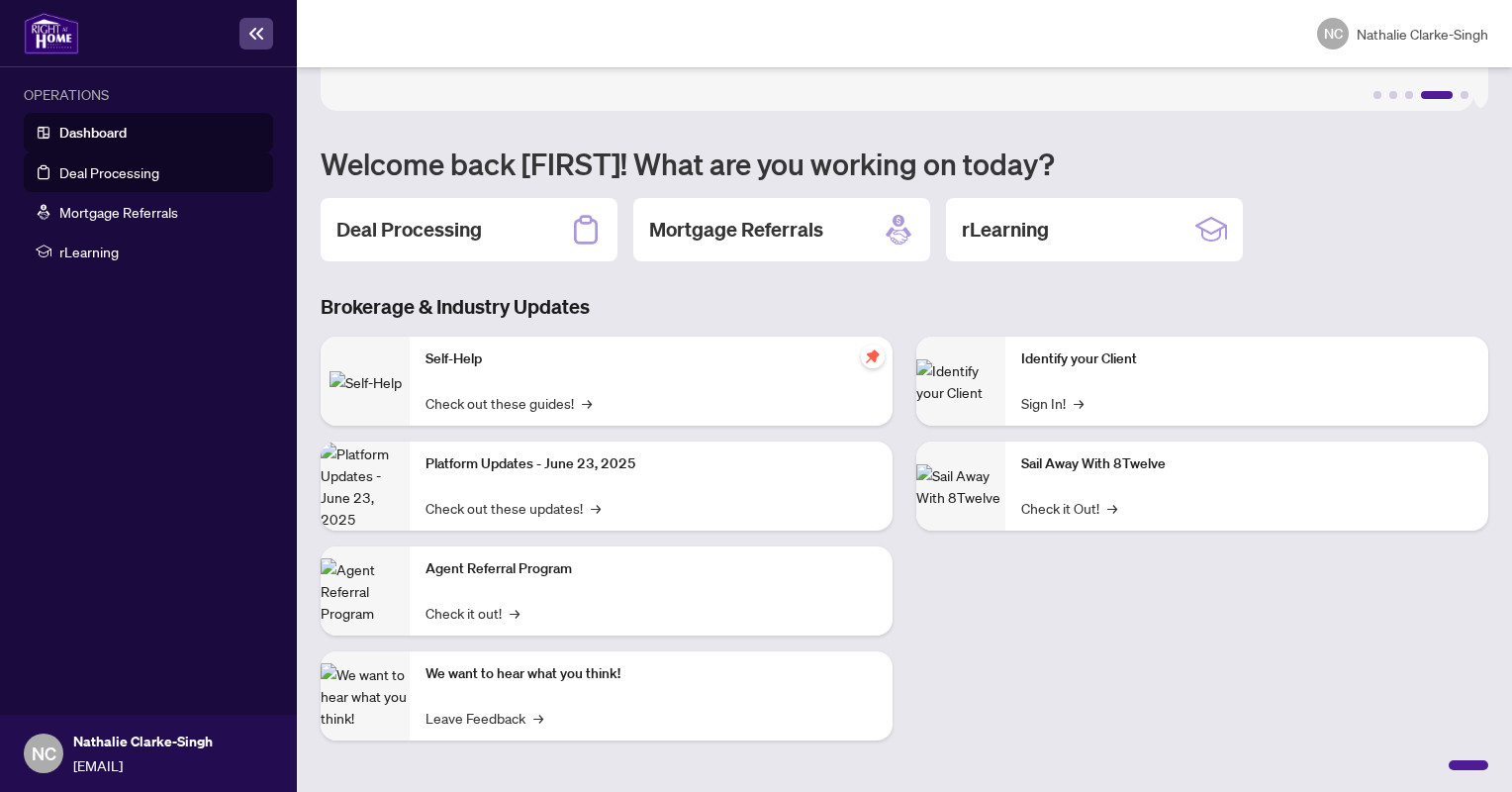 click on "Deal Processing" at bounding box center (109, 172) 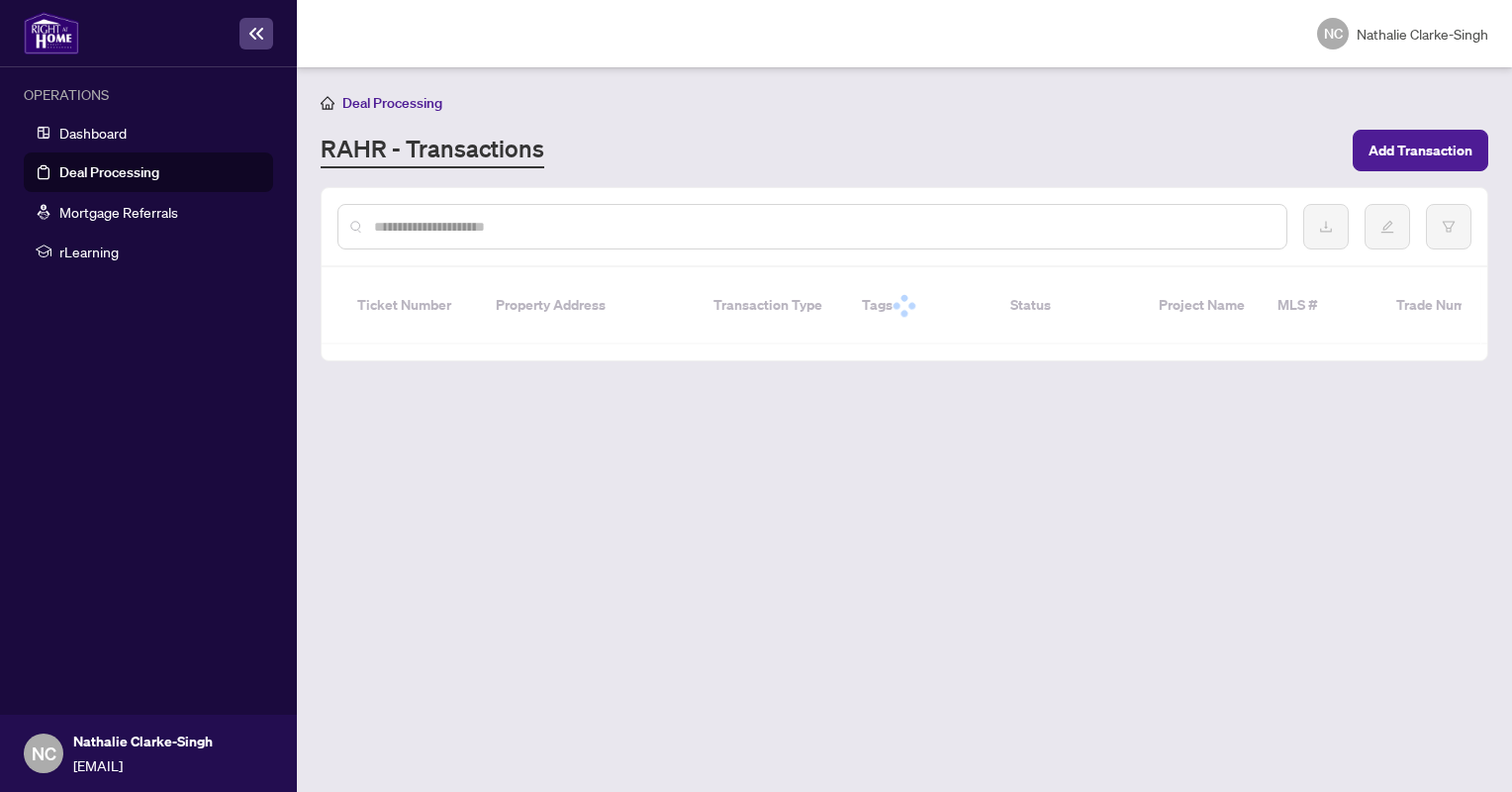 scroll, scrollTop: 0, scrollLeft: 0, axis: both 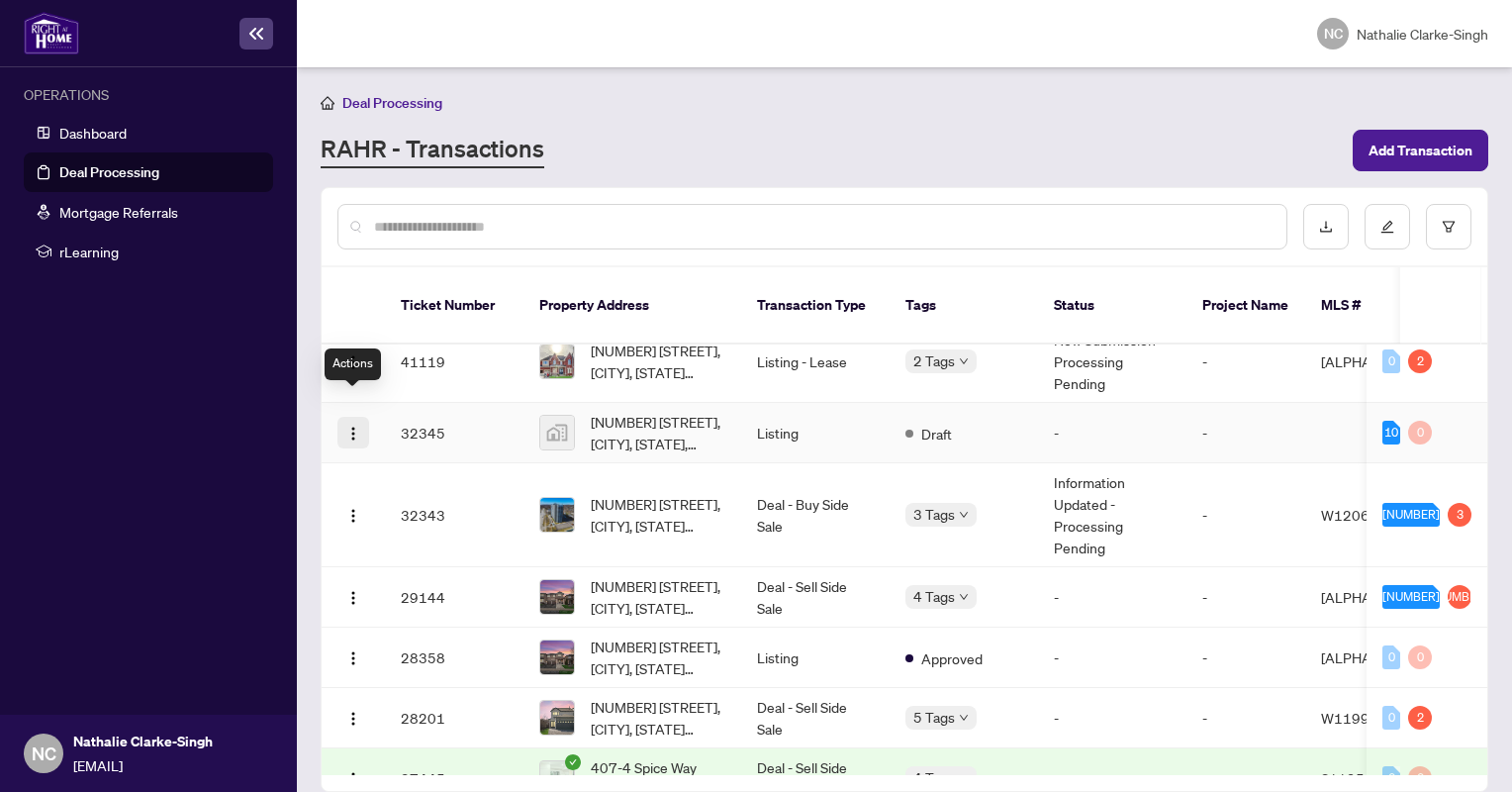 click at bounding box center [353, 433] 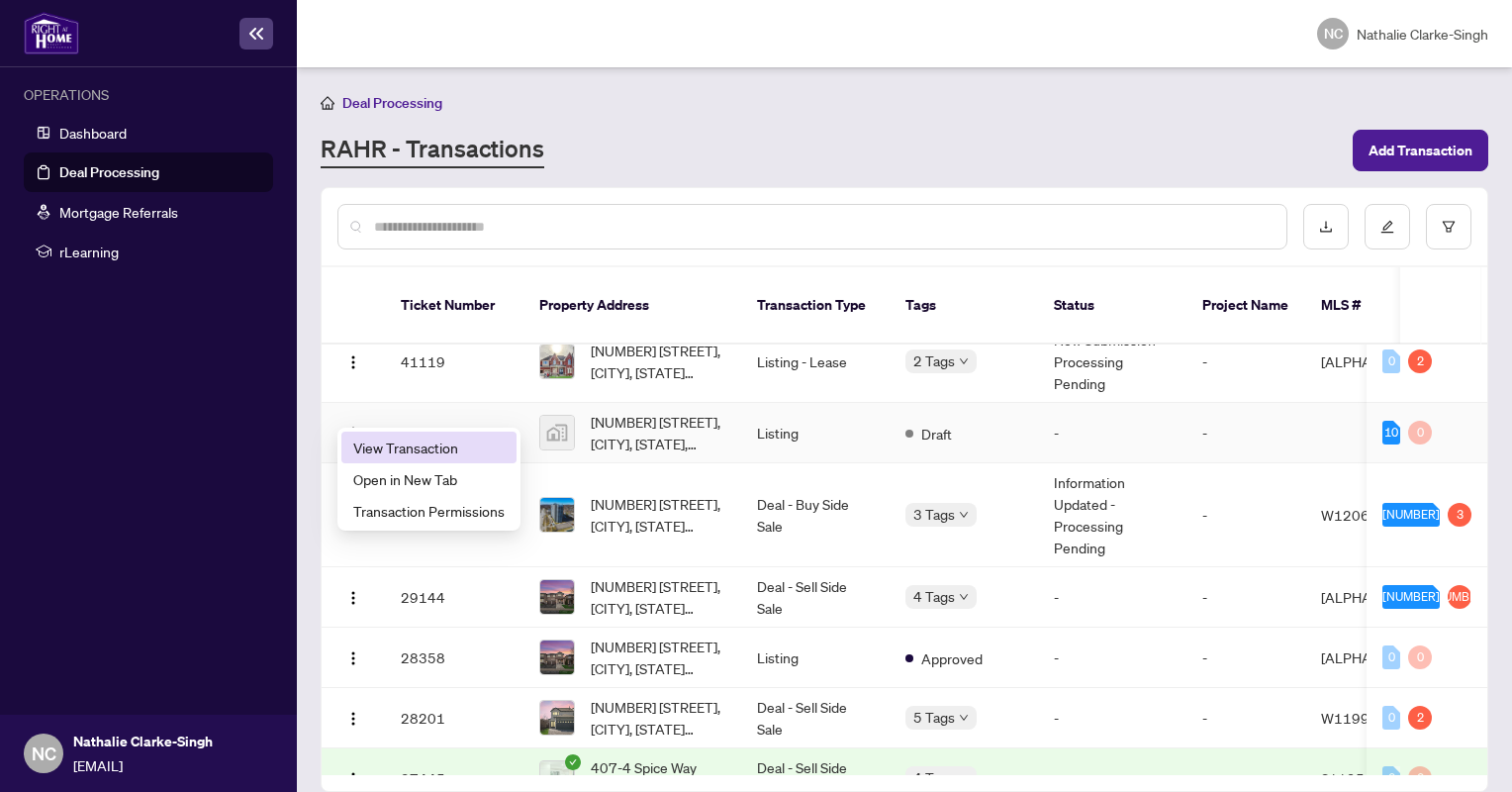 click on "View Transaction" at bounding box center [428, 447] 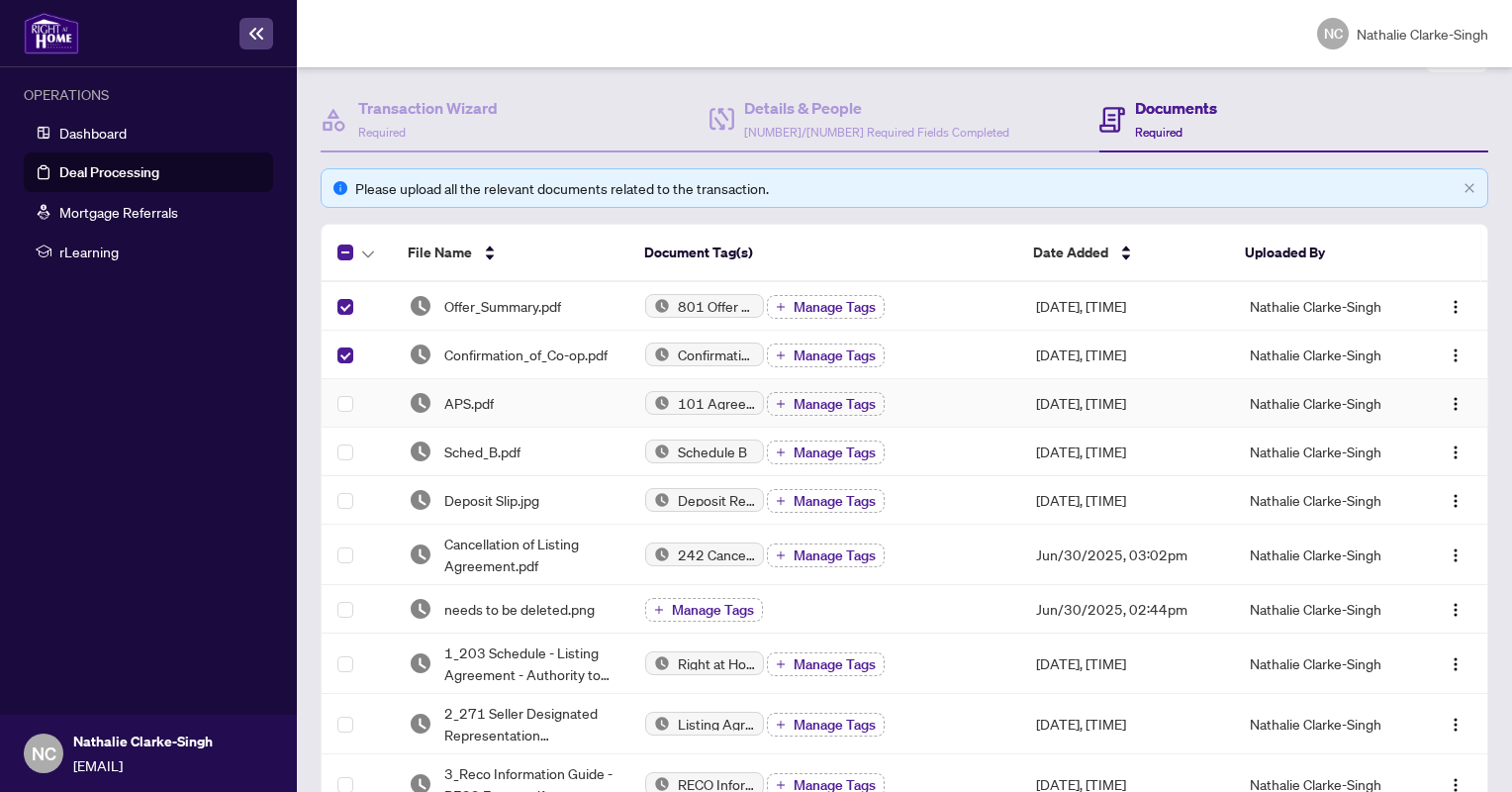 click at bounding box center [357, 403] 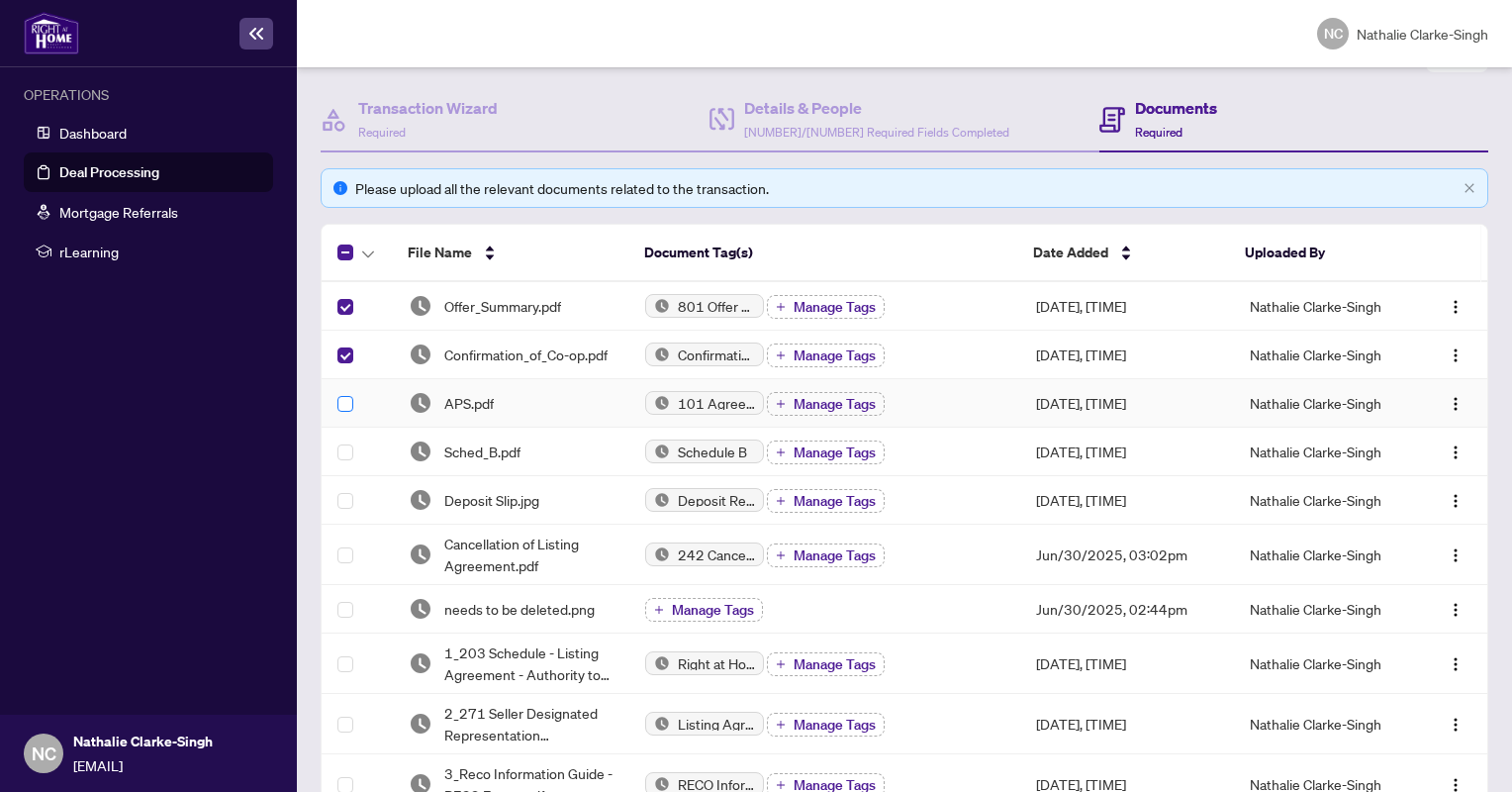 click at bounding box center [345, 404] 